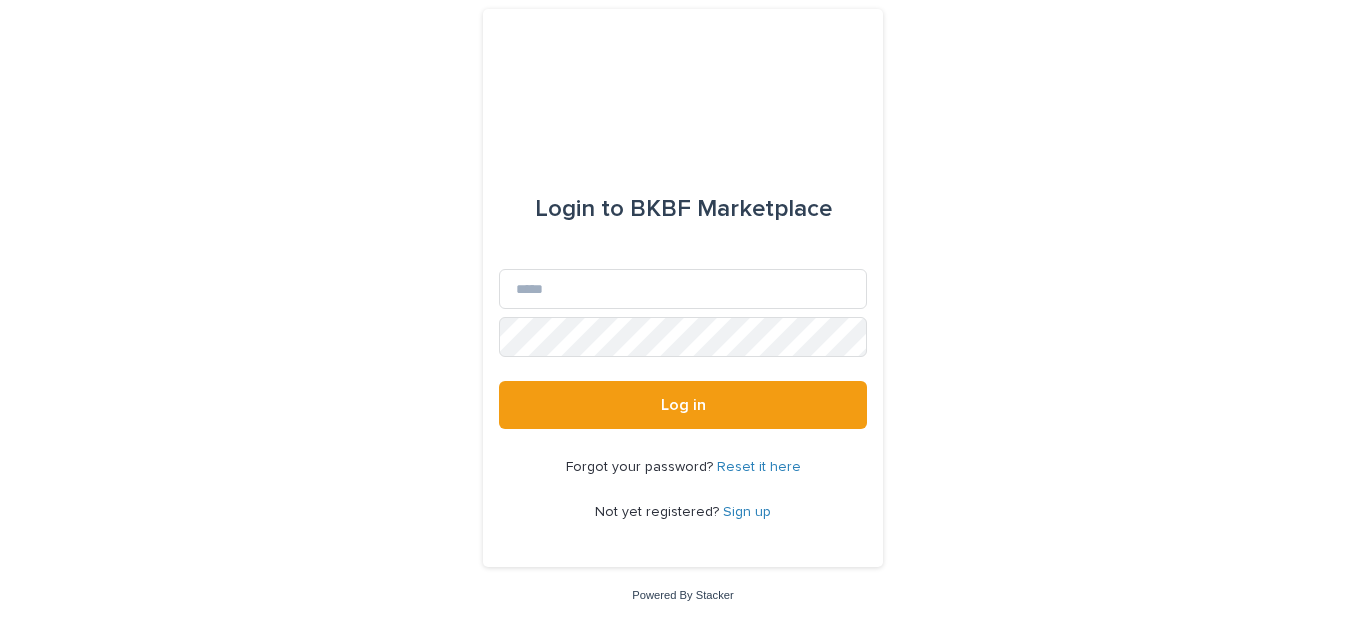 scroll, scrollTop: 0, scrollLeft: 0, axis: both 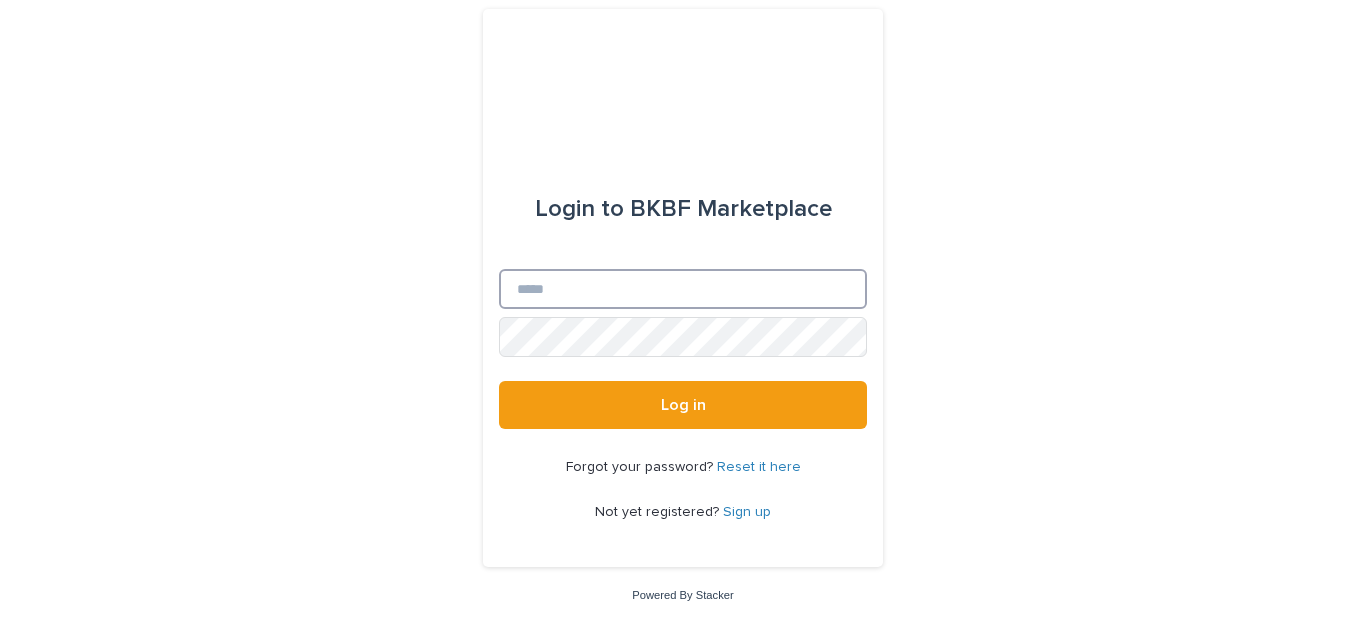 click on "Email" at bounding box center (683, 289) 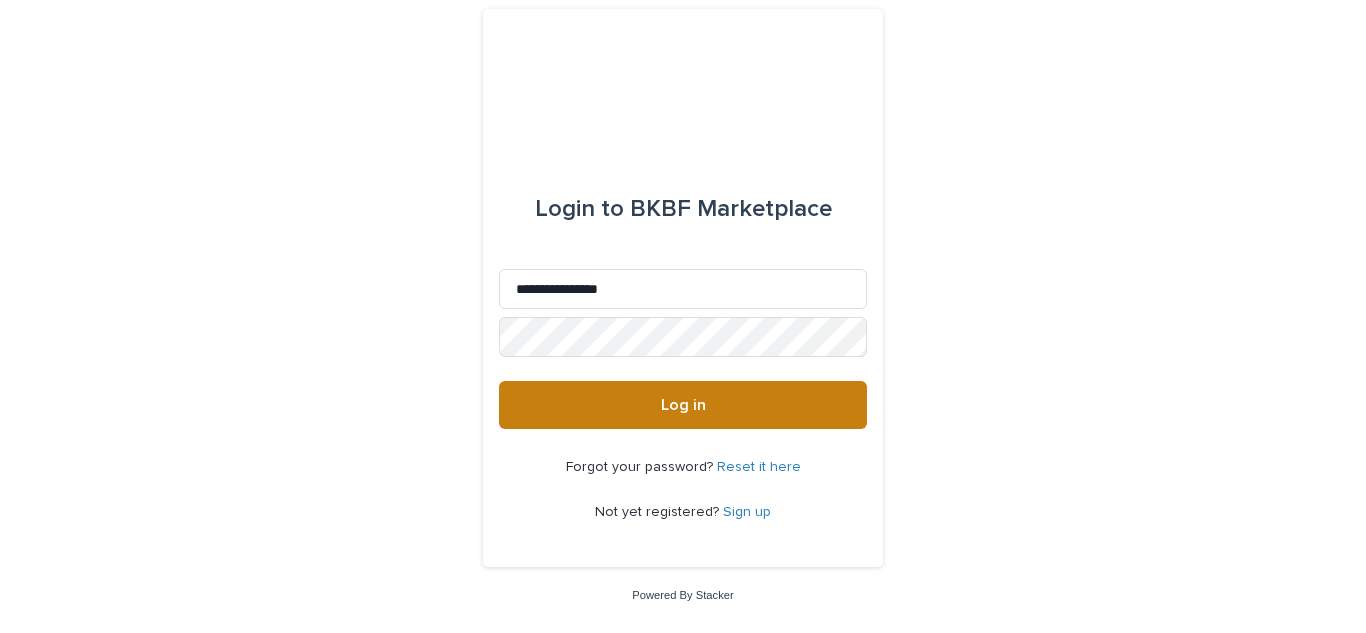 click on "Log in" at bounding box center [683, 405] 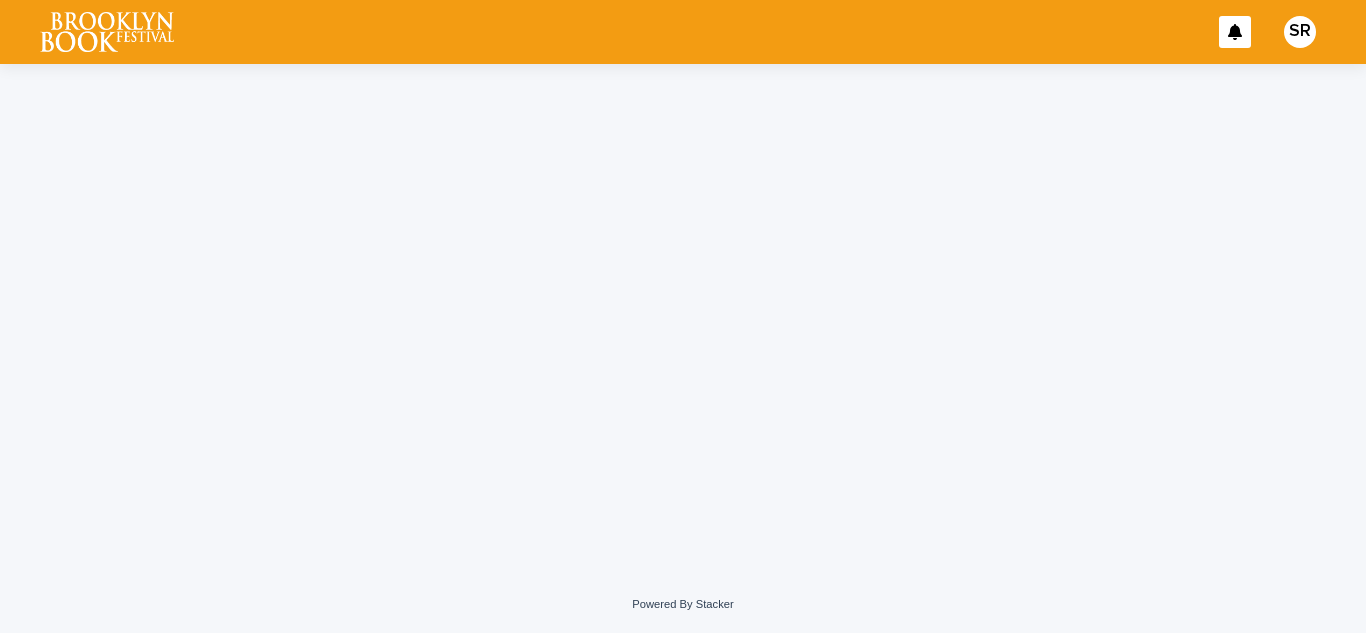 scroll, scrollTop: 0, scrollLeft: 0, axis: both 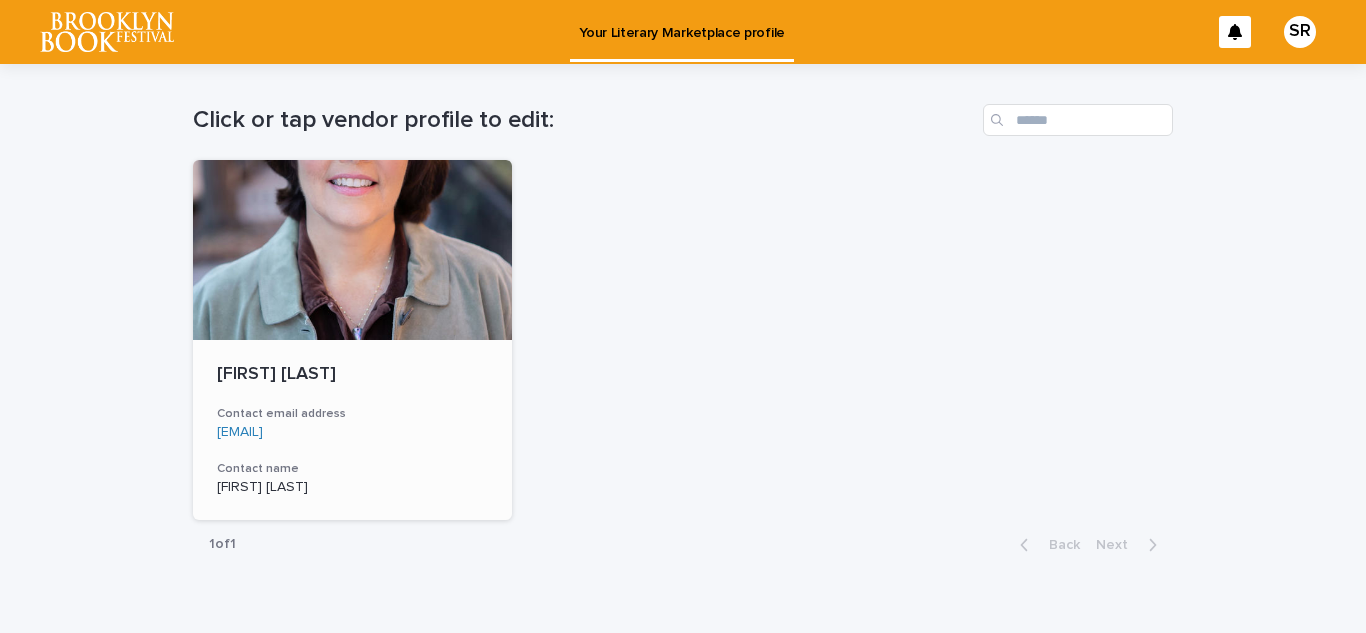 click at bounding box center (352, 250) 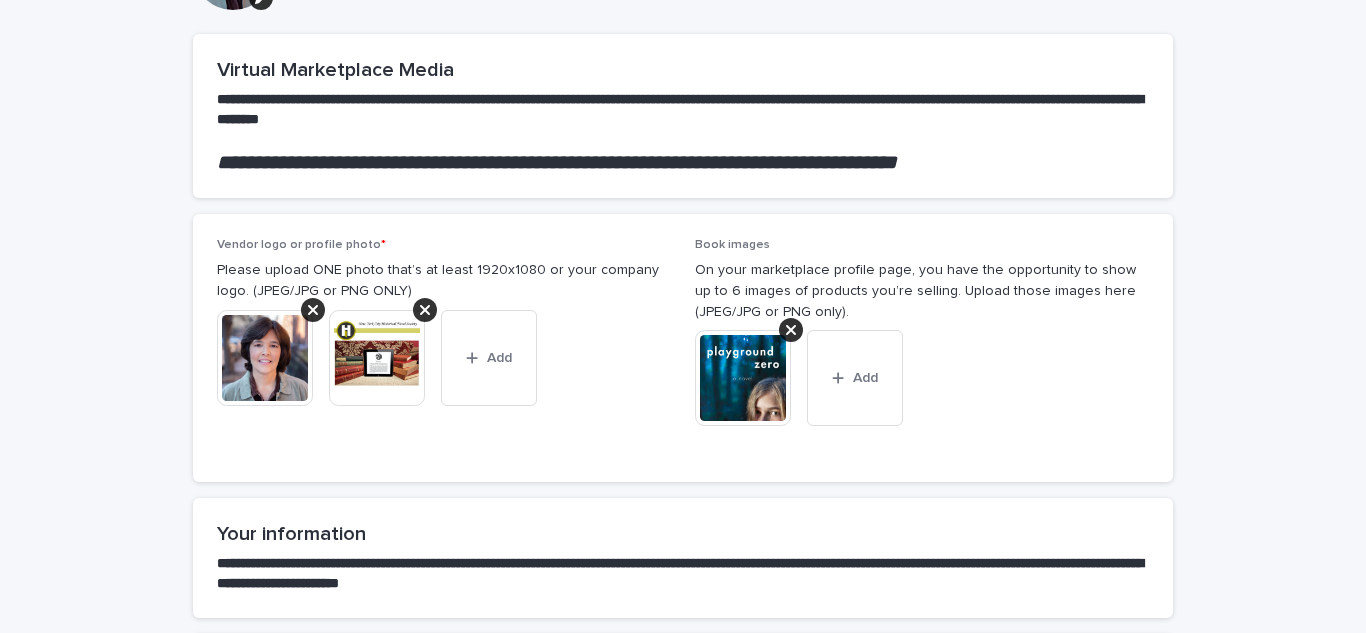 scroll, scrollTop: 167, scrollLeft: 0, axis: vertical 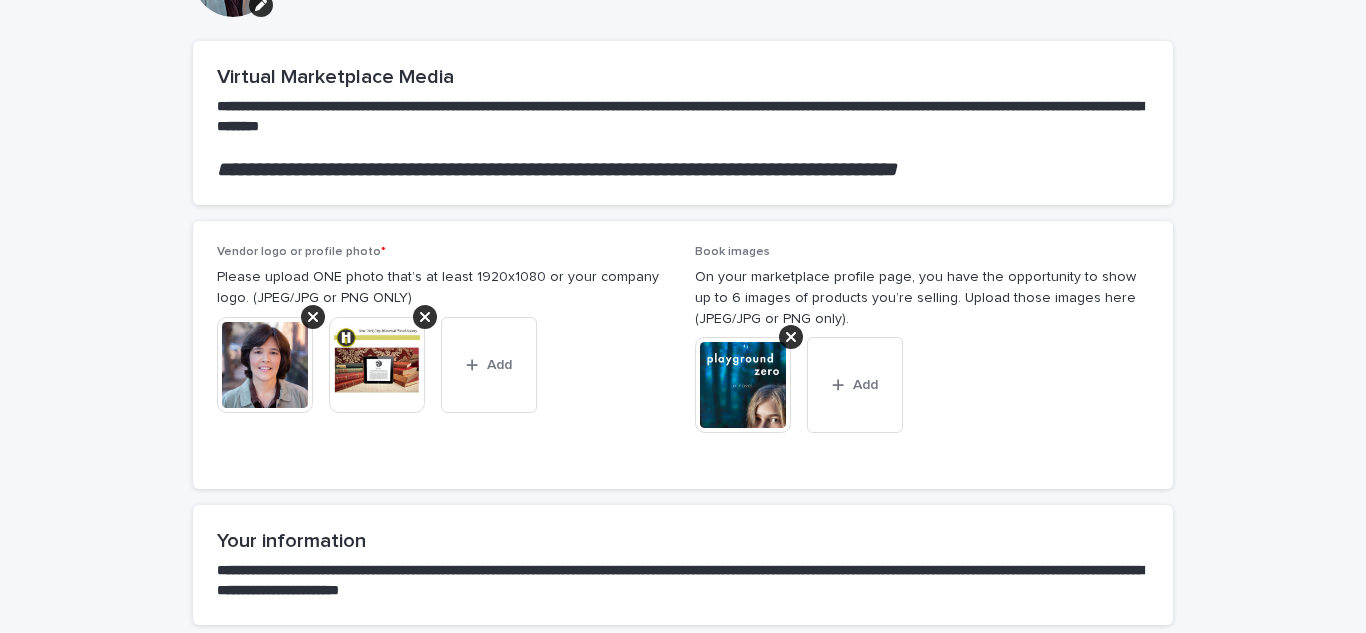 click at bounding box center (265, 365) 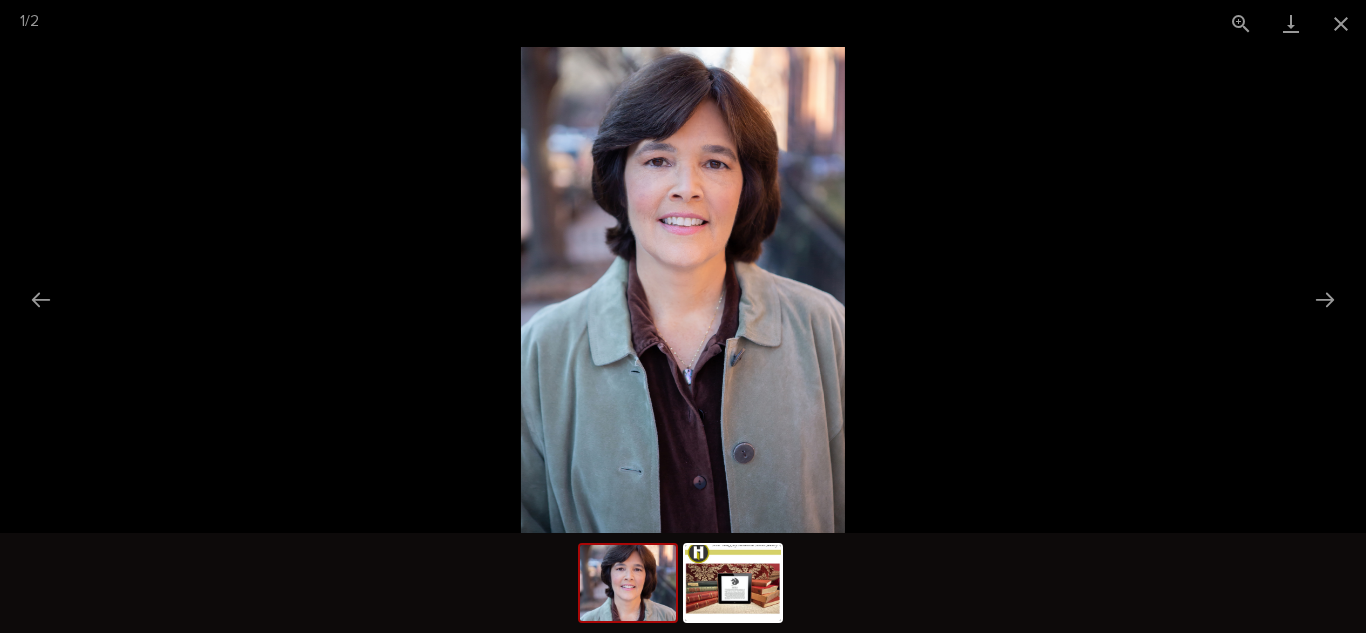 scroll, scrollTop: 0, scrollLeft: 0, axis: both 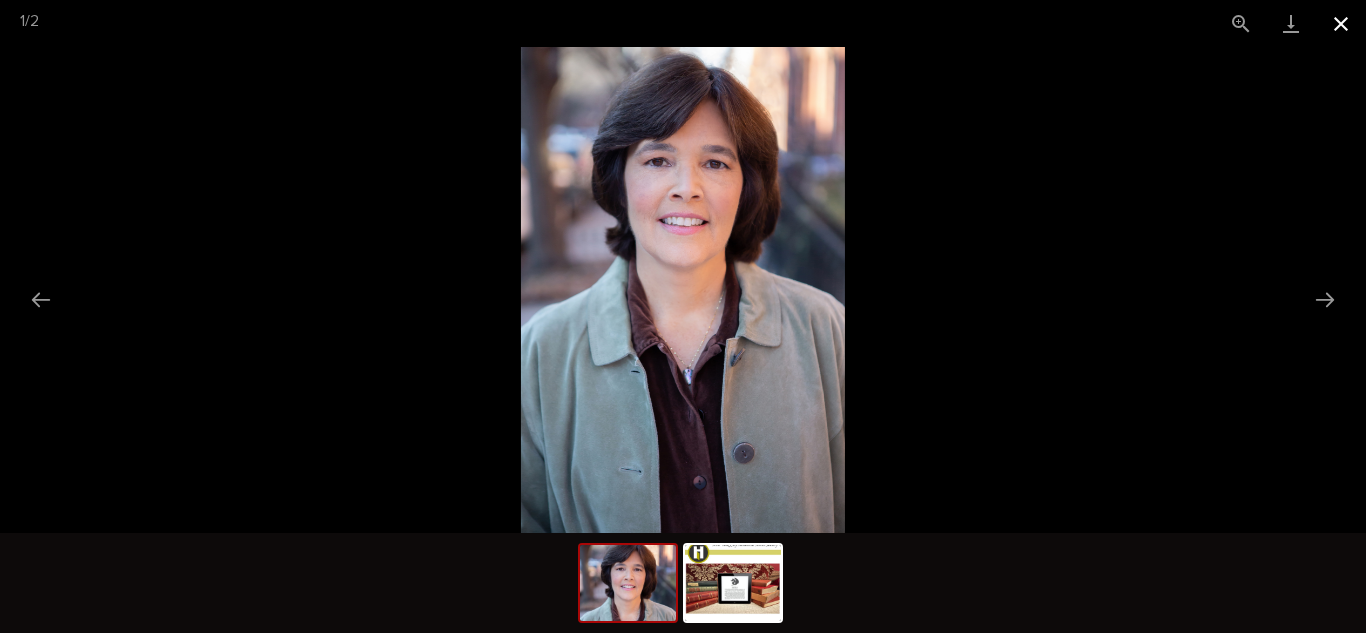 click at bounding box center (1341, 23) 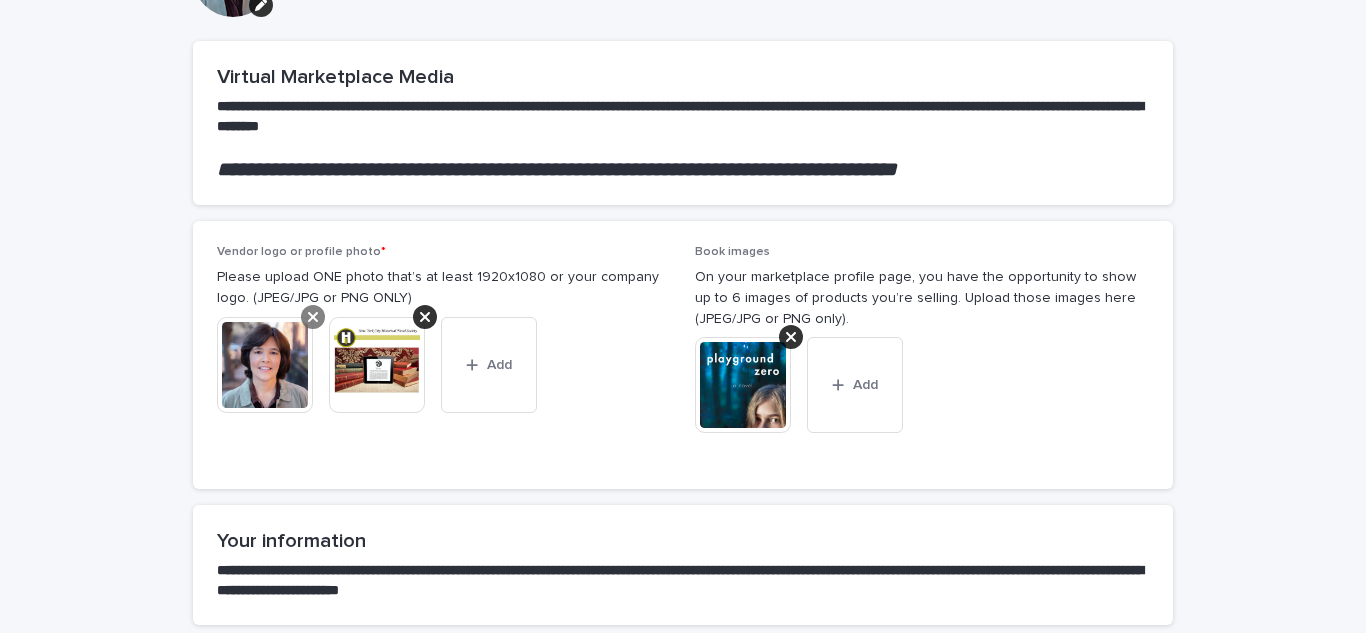 click at bounding box center (313, 317) 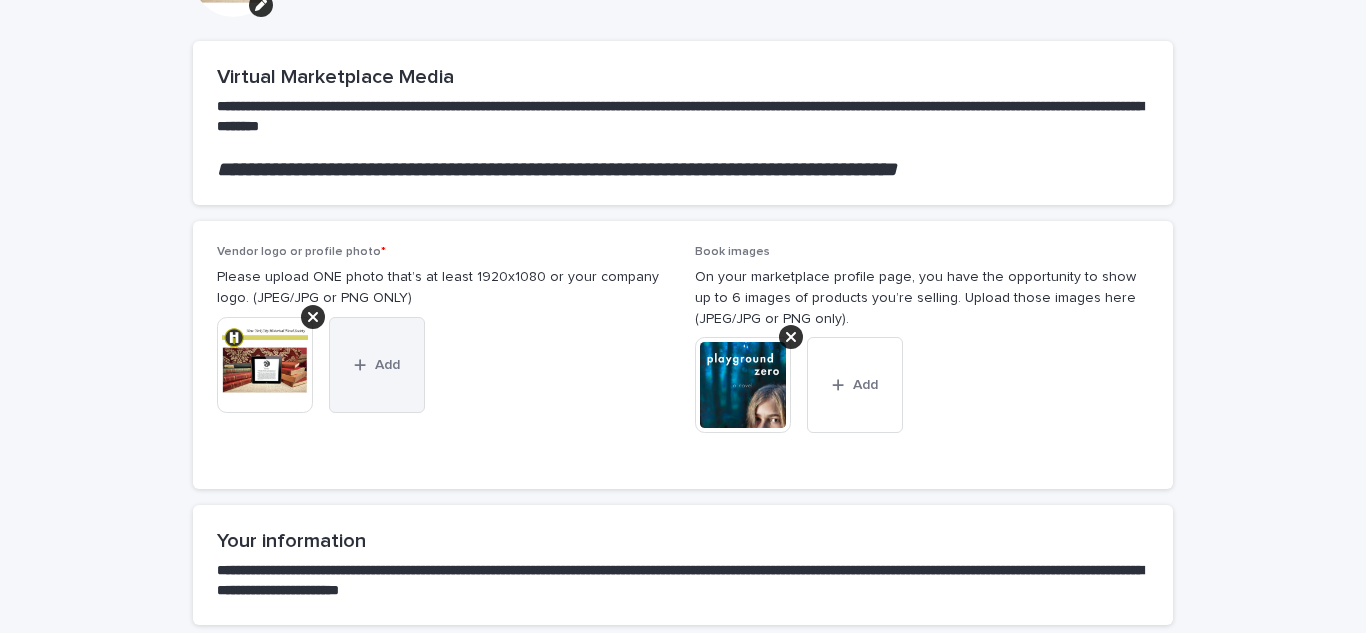 click on "Add" at bounding box center (377, 365) 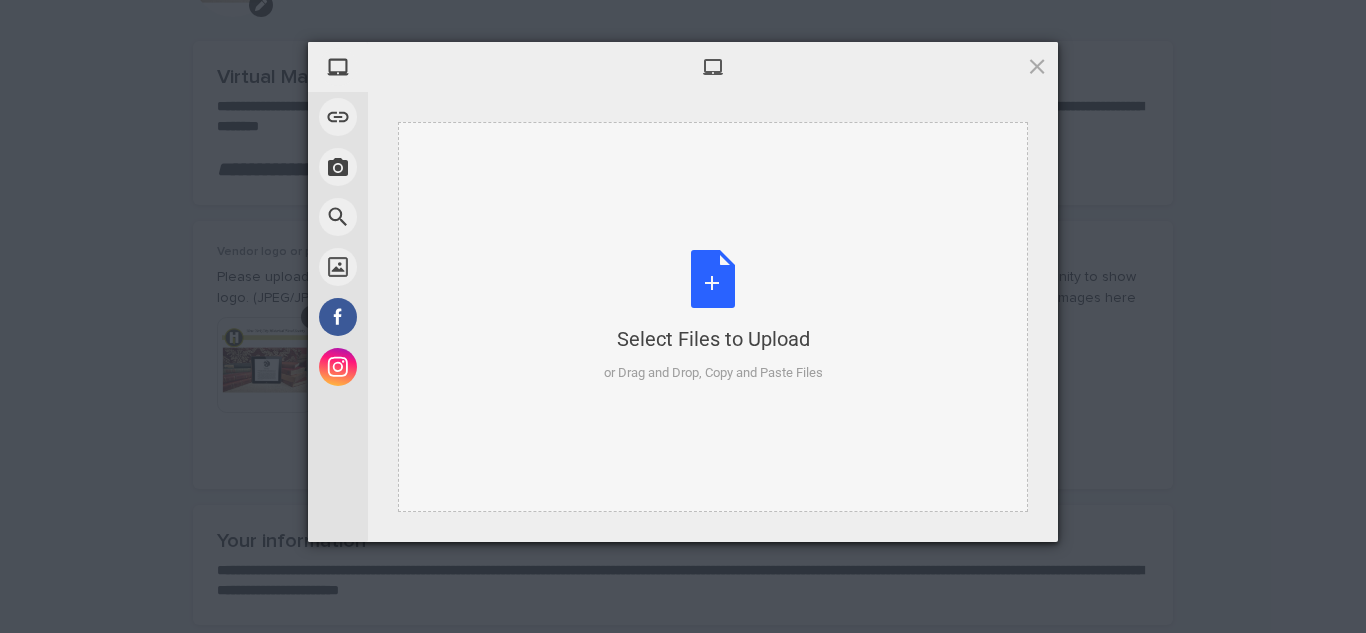 click on "Select Files to Upload
or Drag and Drop, Copy and Paste Files" at bounding box center (713, 316) 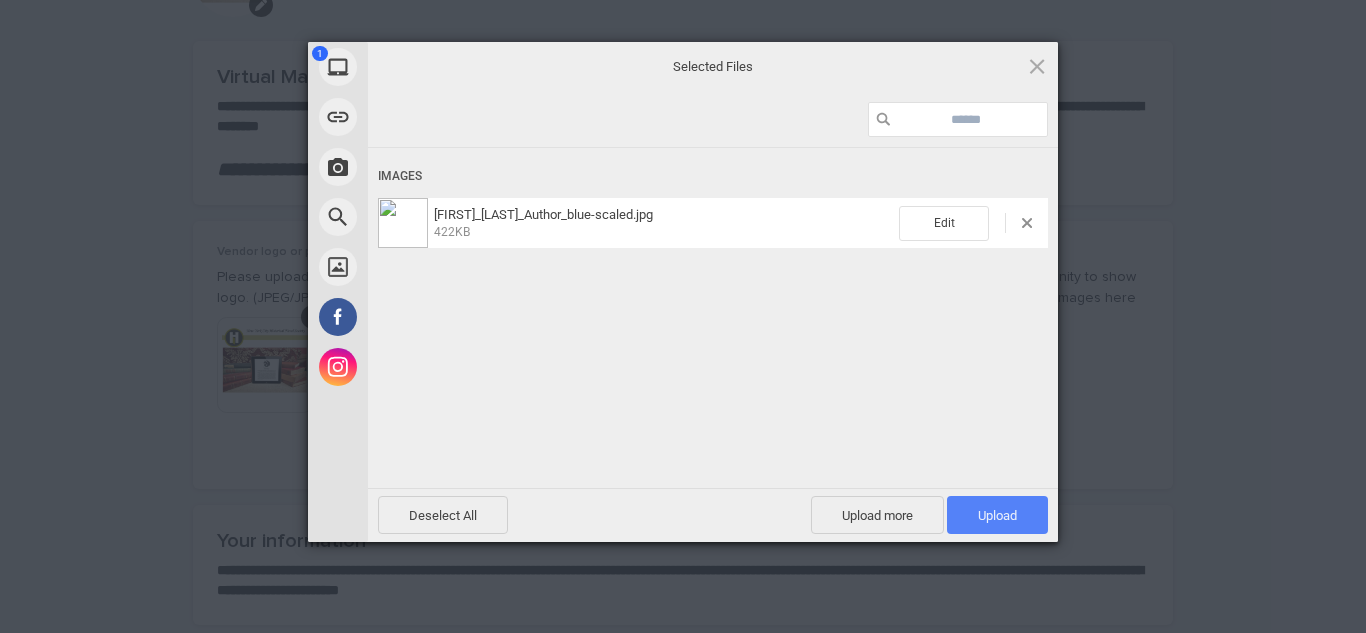 click on "Upload
1" at bounding box center (997, 515) 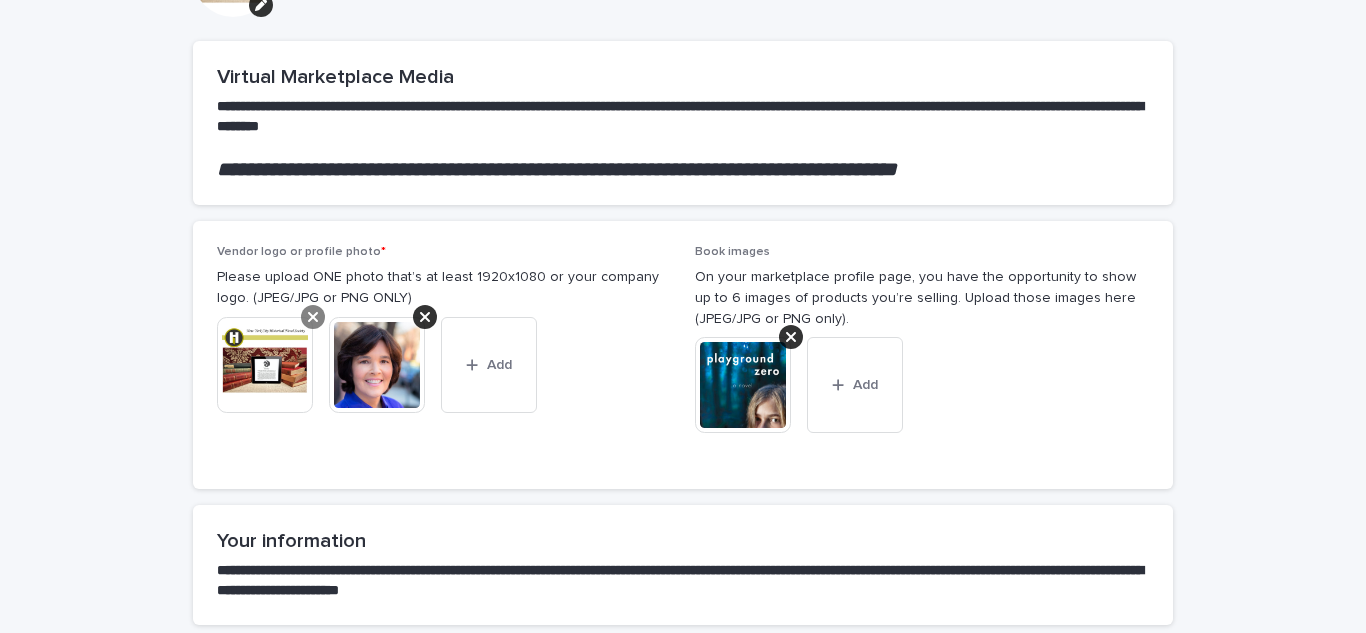 click 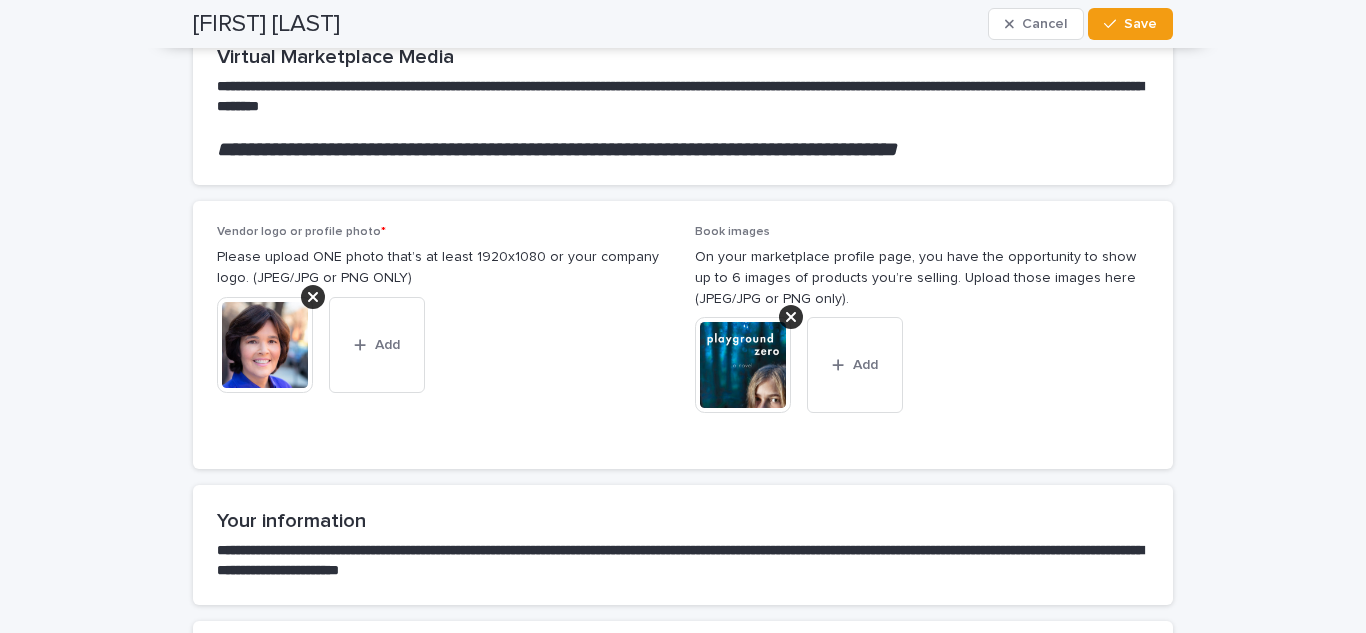 scroll, scrollTop: 167, scrollLeft: 0, axis: vertical 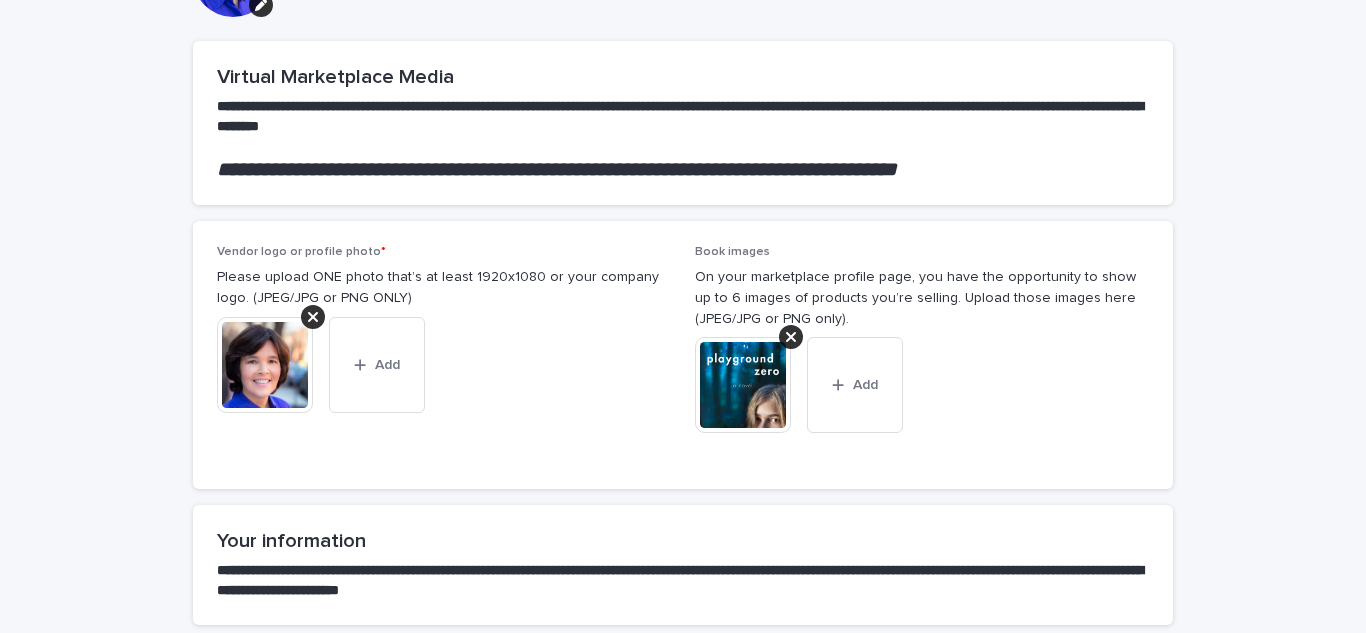 click at bounding box center [743, 385] 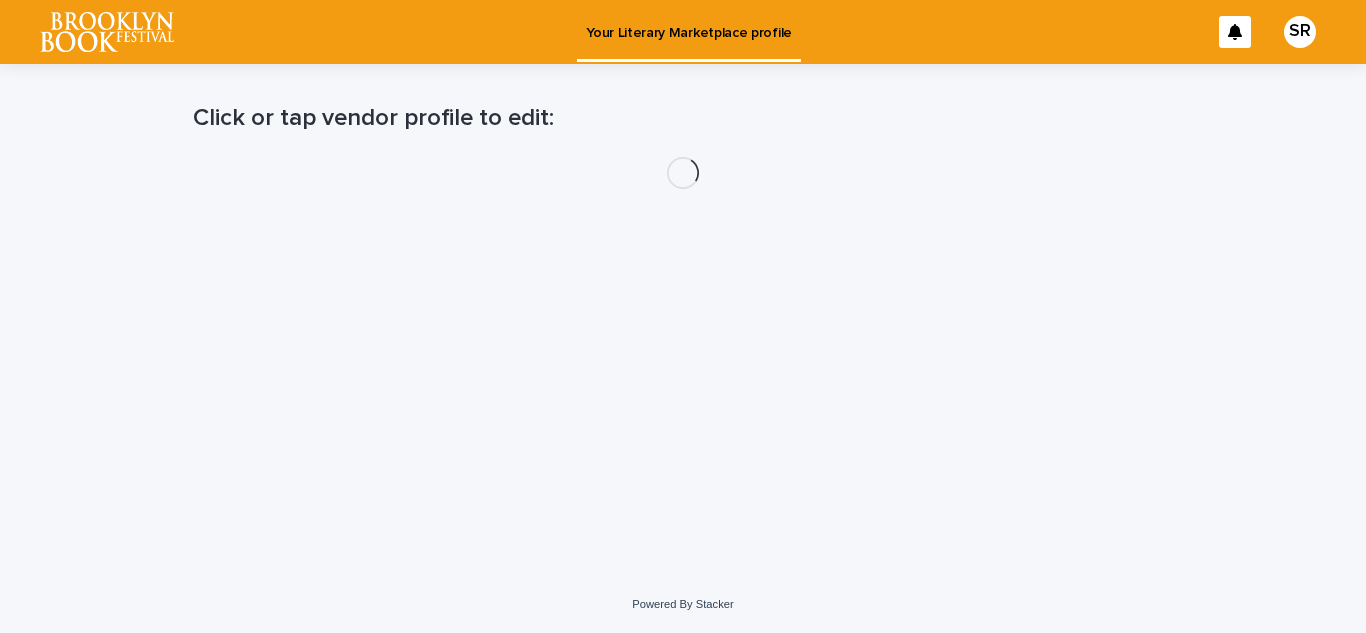 scroll, scrollTop: 0, scrollLeft: 0, axis: both 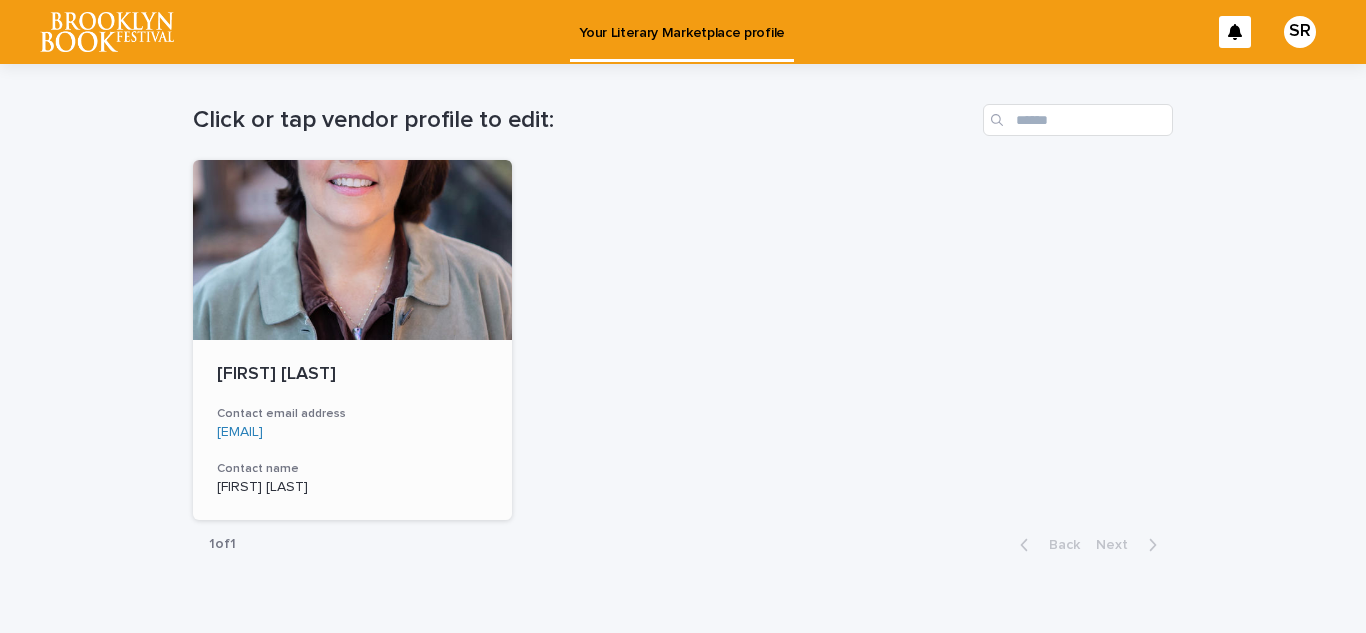 click at bounding box center [352, 250] 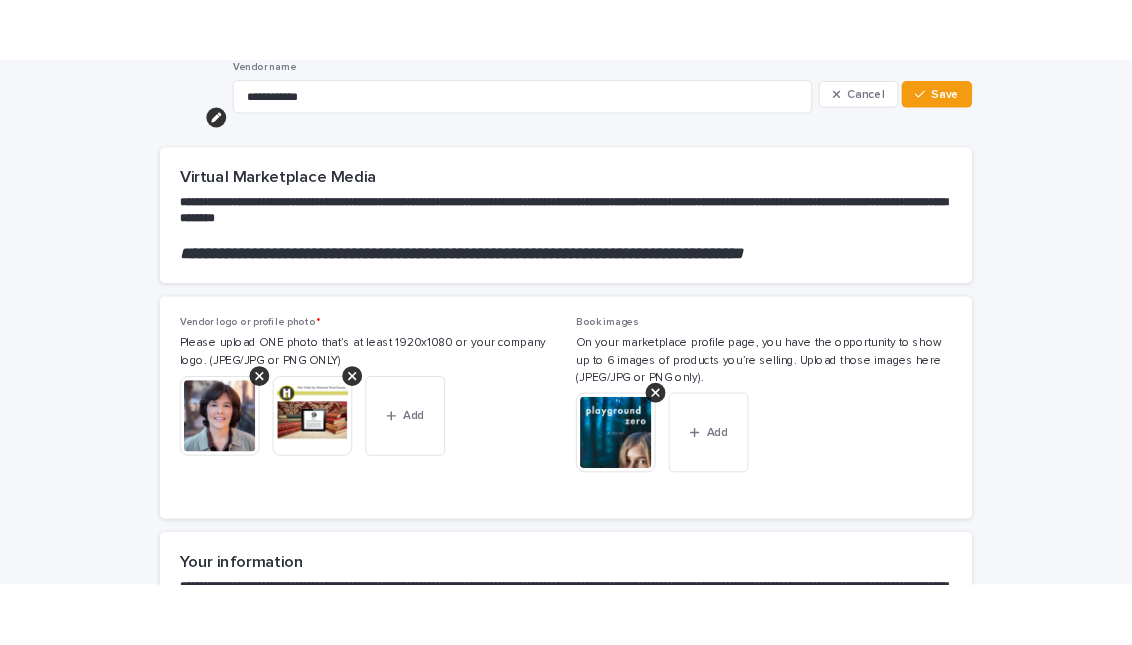 scroll, scrollTop: 104, scrollLeft: 0, axis: vertical 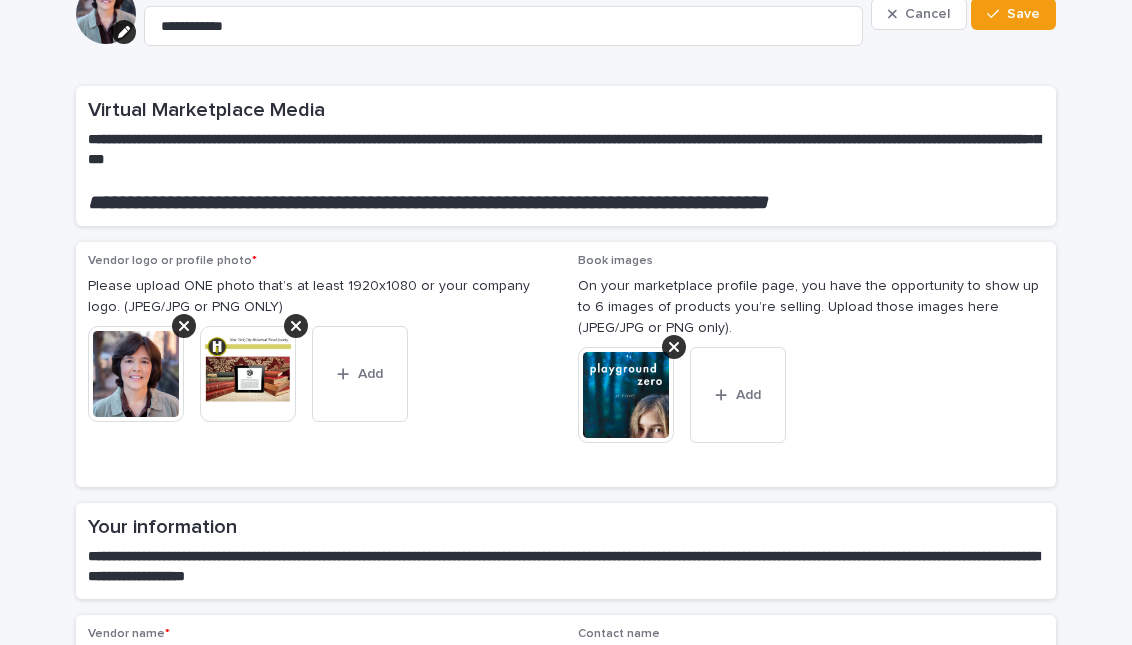 click at bounding box center [248, 374] 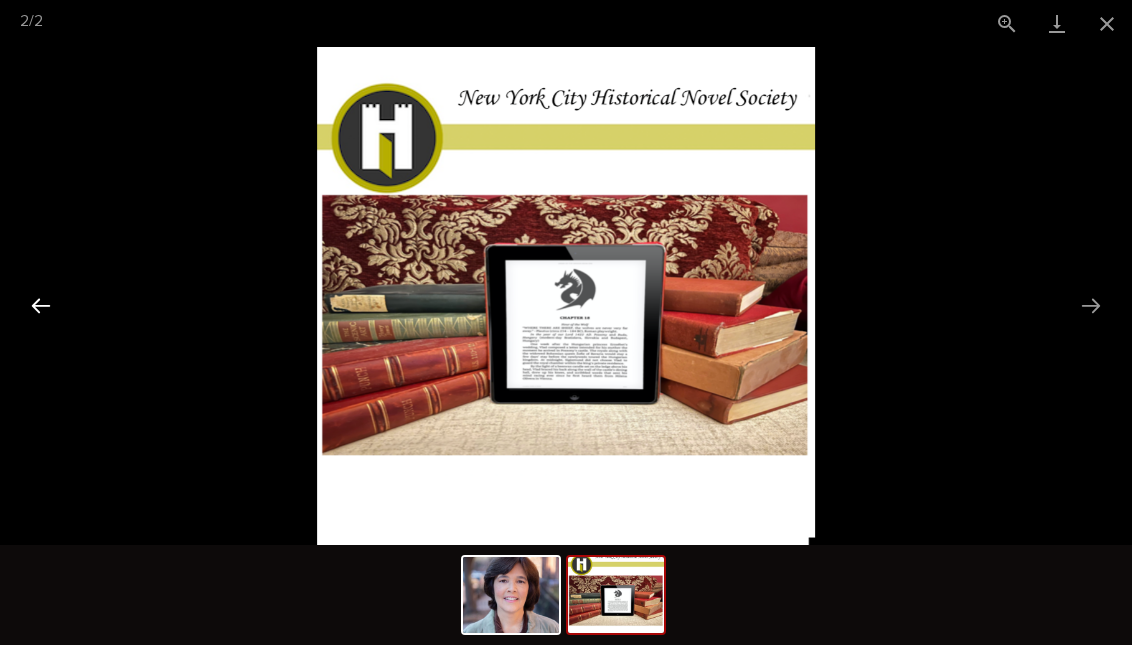 click at bounding box center [41, 305] 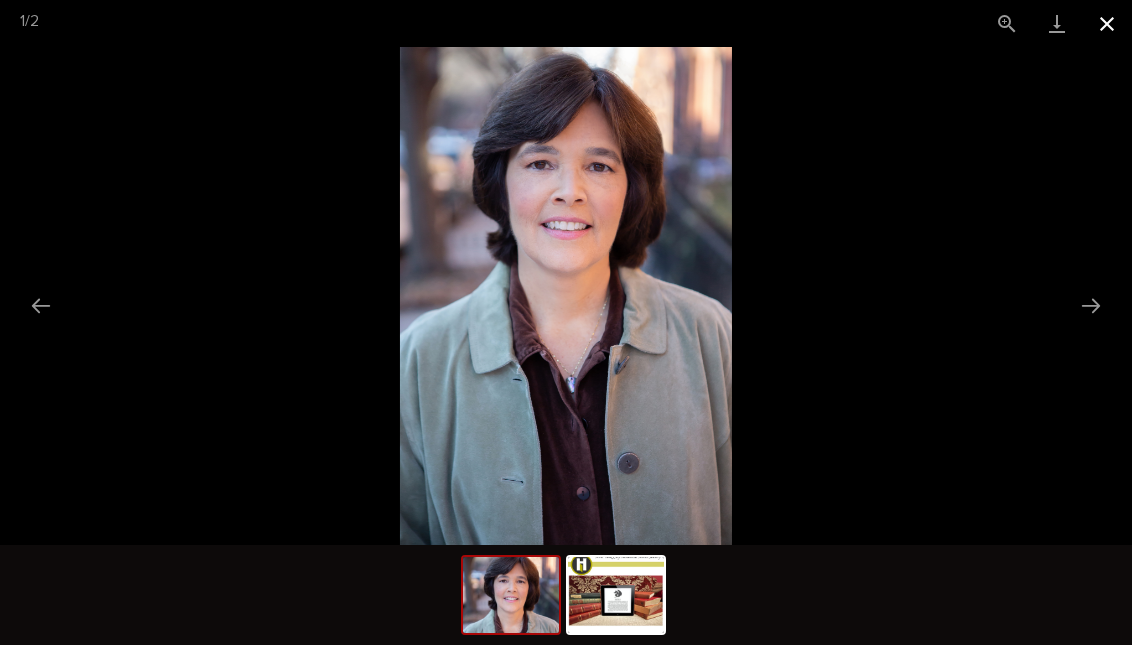 click at bounding box center [1107, 23] 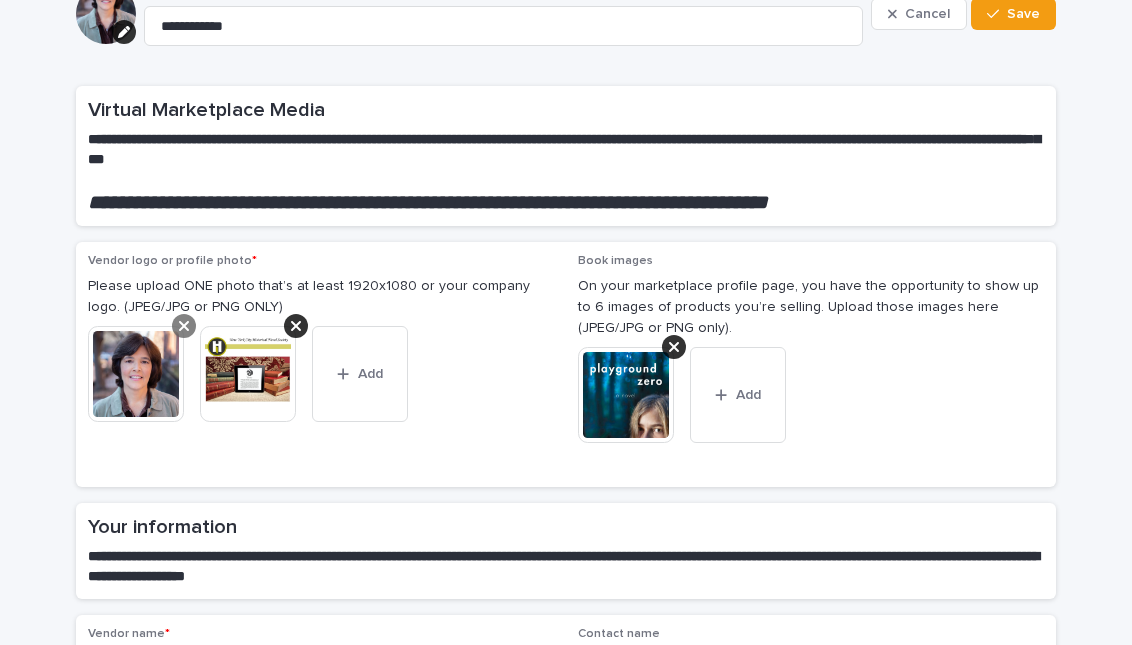 click 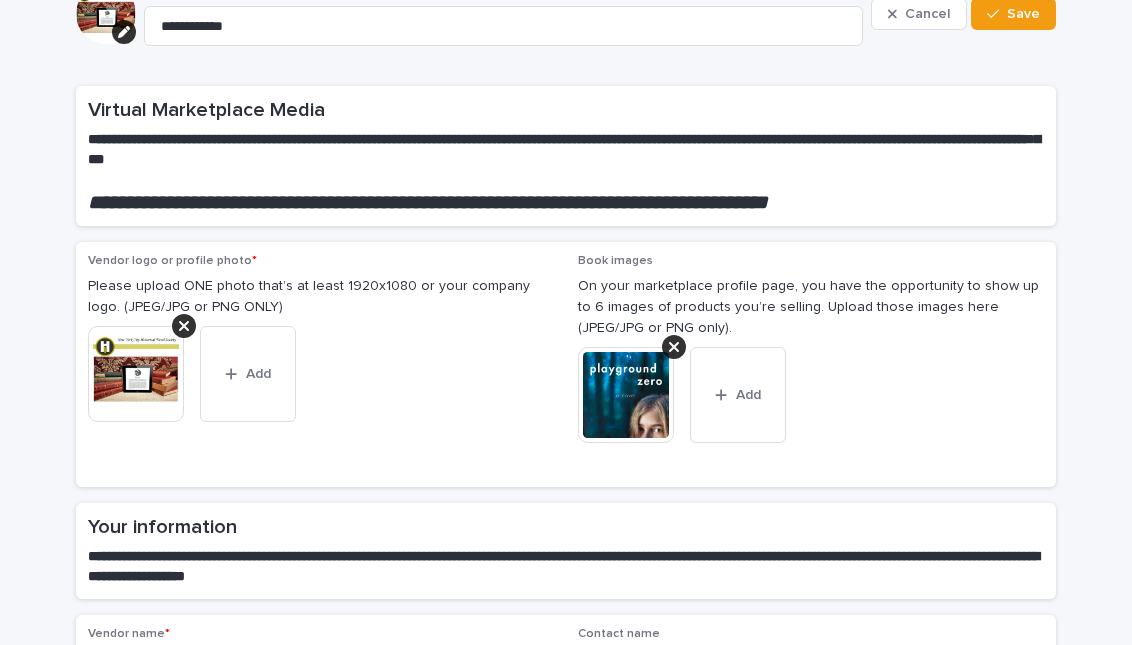 click 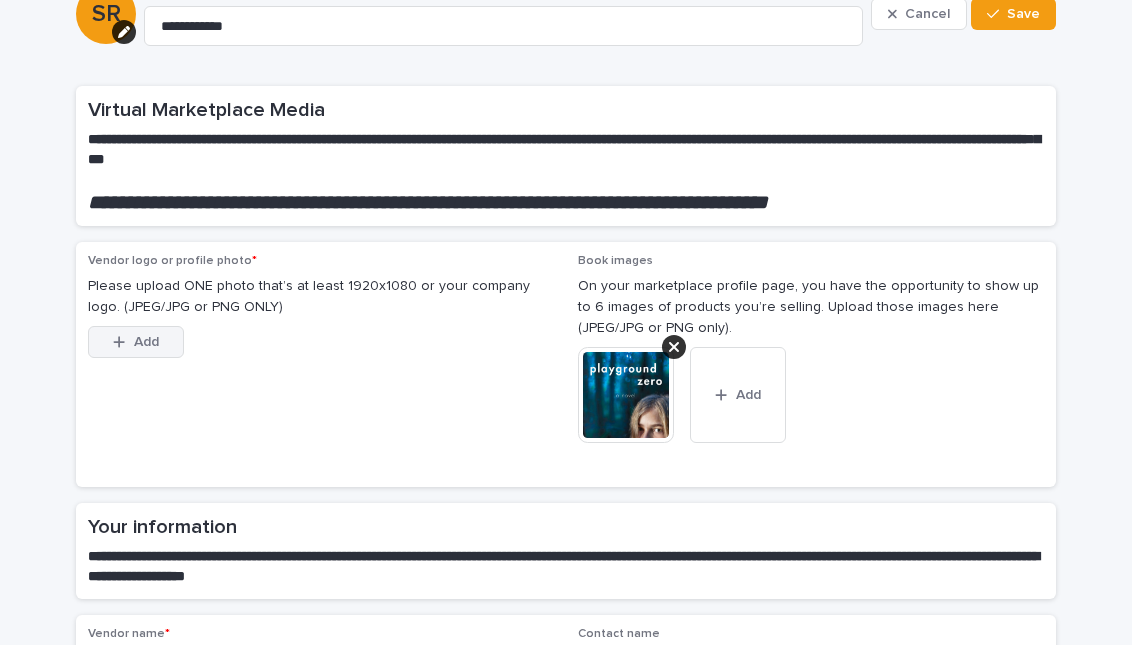 click on "Add" at bounding box center [146, 342] 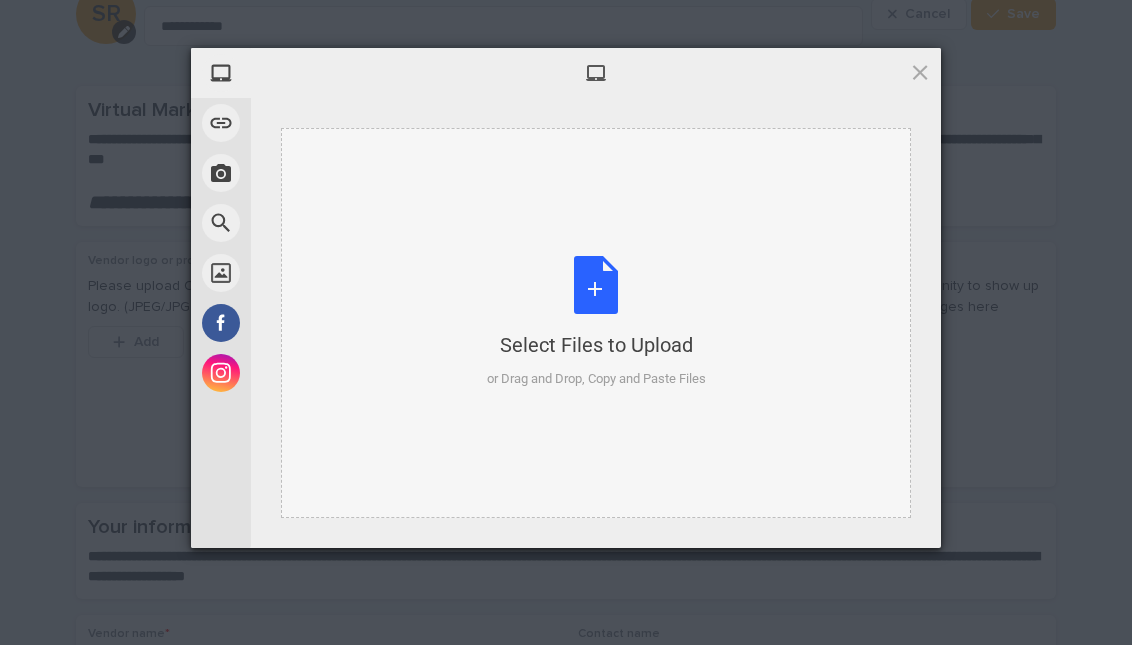 click on "Select Files to Upload
or Drag and Drop, Copy and Paste Files" at bounding box center (596, 322) 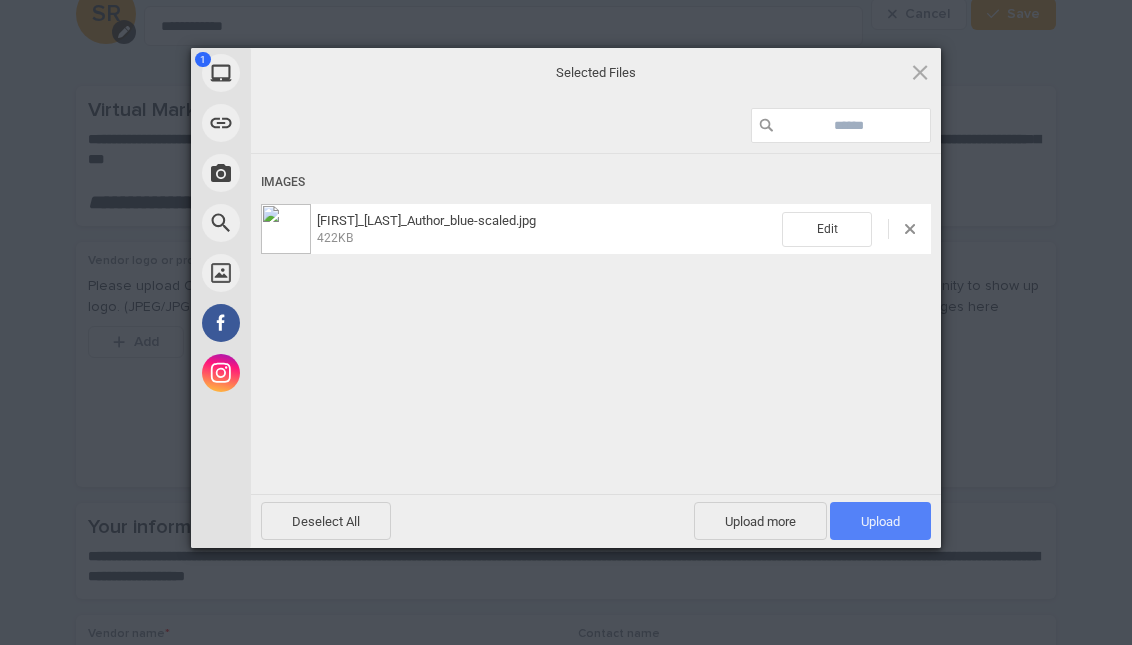 click on "Upload
1" at bounding box center [880, 521] 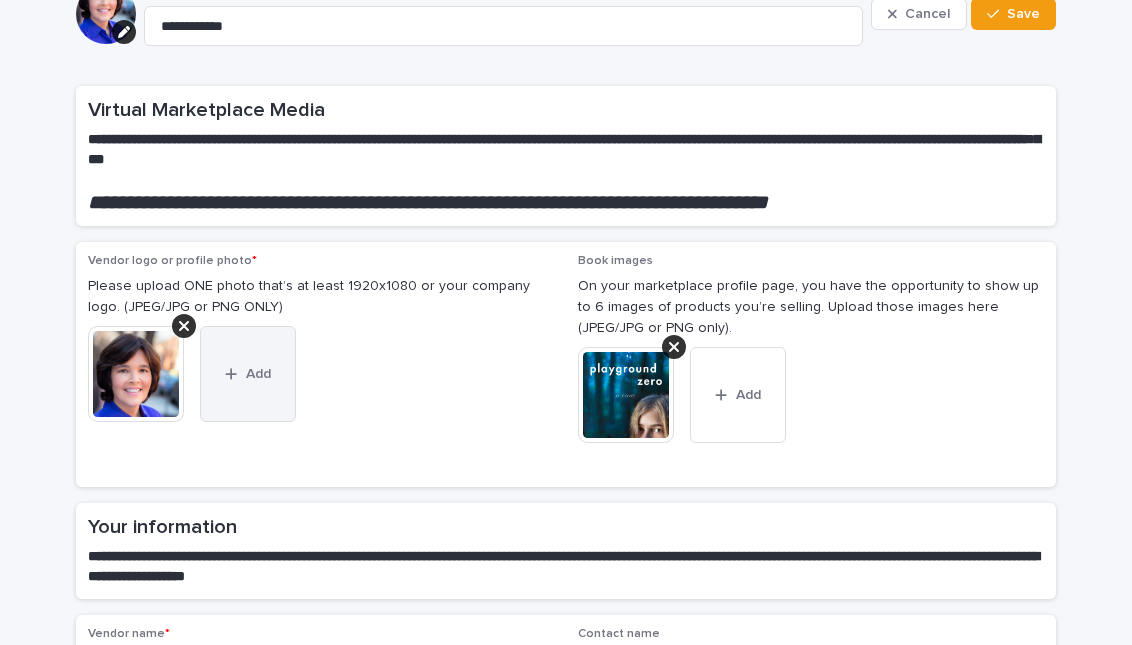 click on "Add" at bounding box center (258, 374) 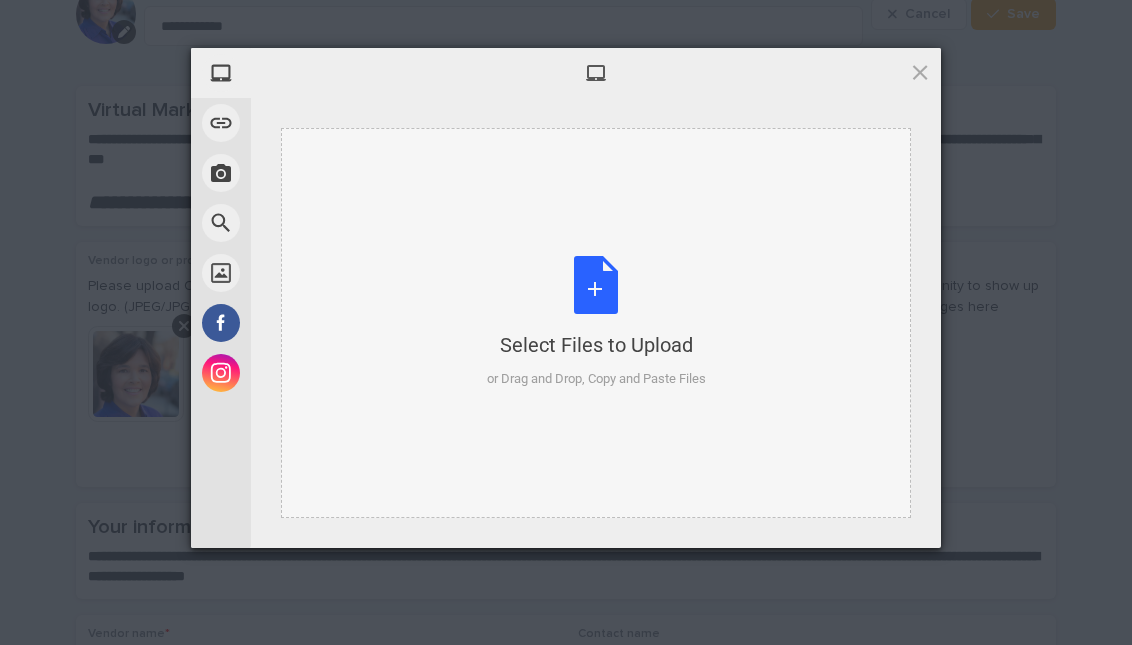 click on "Select Files to Upload
or Drag and Drop, Copy and Paste Files" at bounding box center (596, 322) 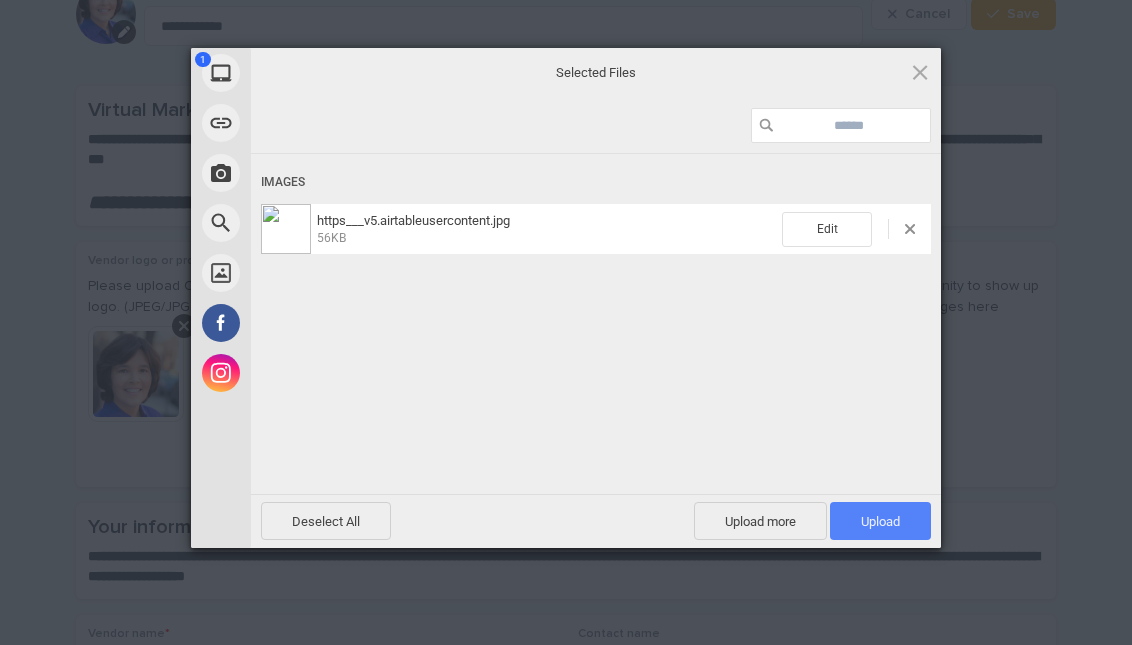 click on "Upload
1" at bounding box center [880, 521] 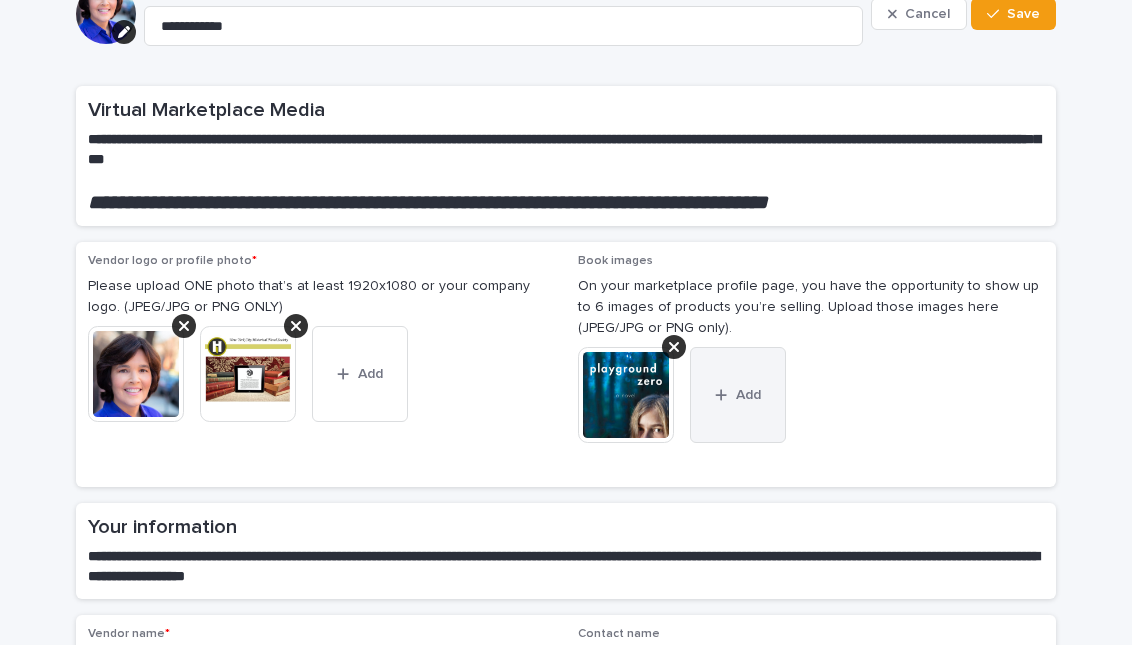 click at bounding box center (725, 395) 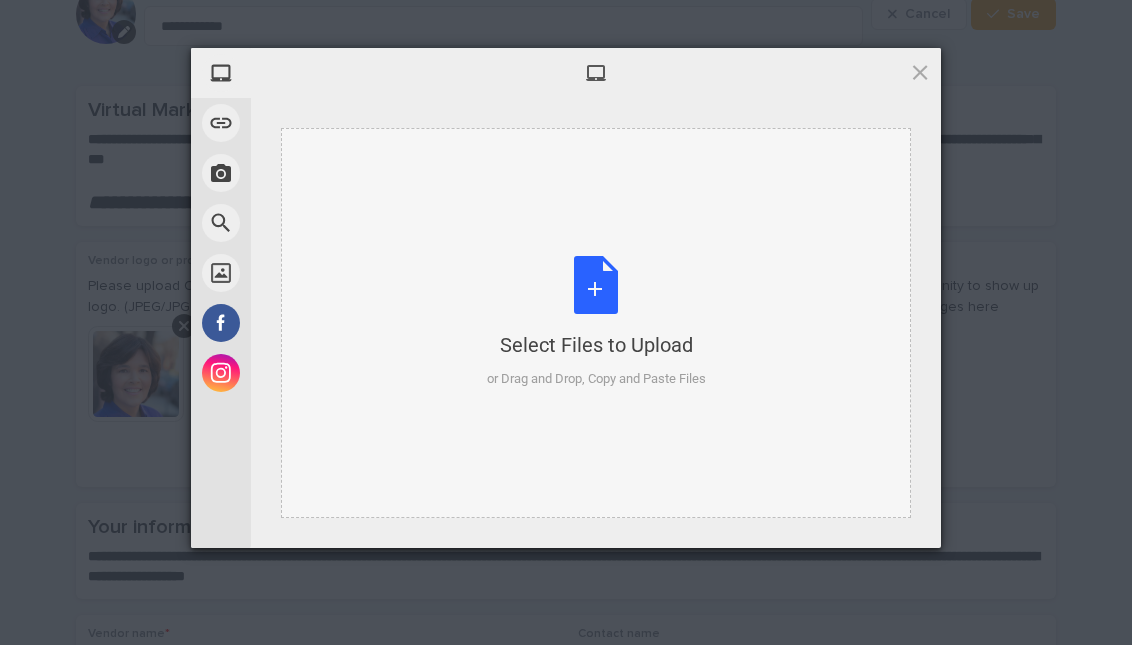 click on "Select Files to Upload
or Drag and Drop, Copy and Paste Files" at bounding box center [596, 322] 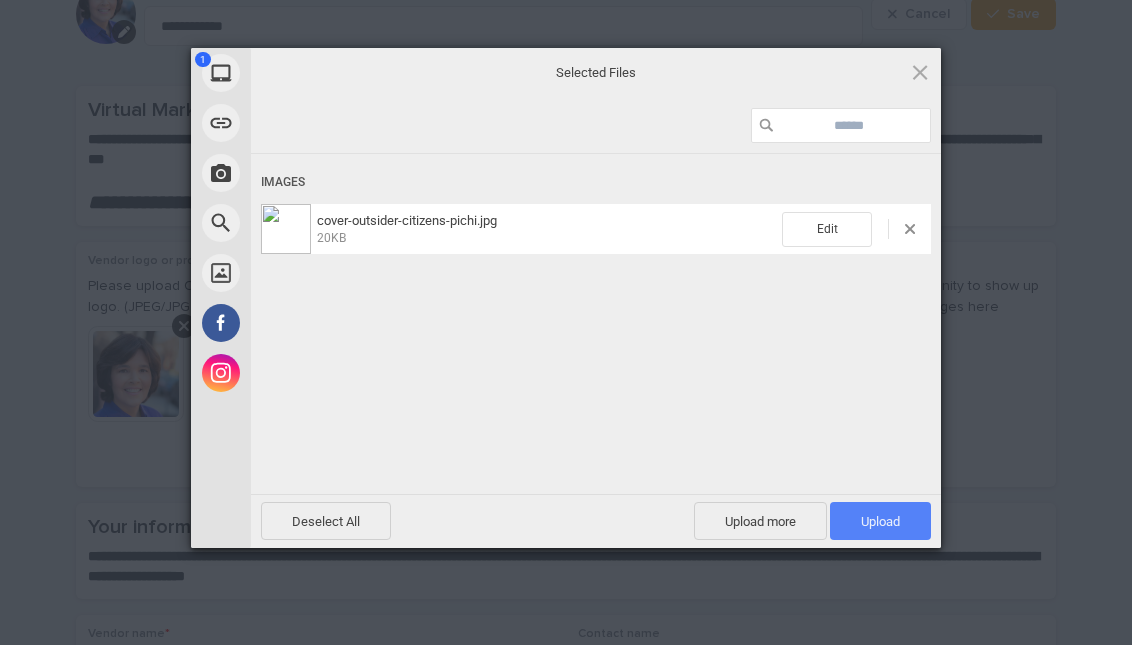 click on "Upload
1" at bounding box center [880, 521] 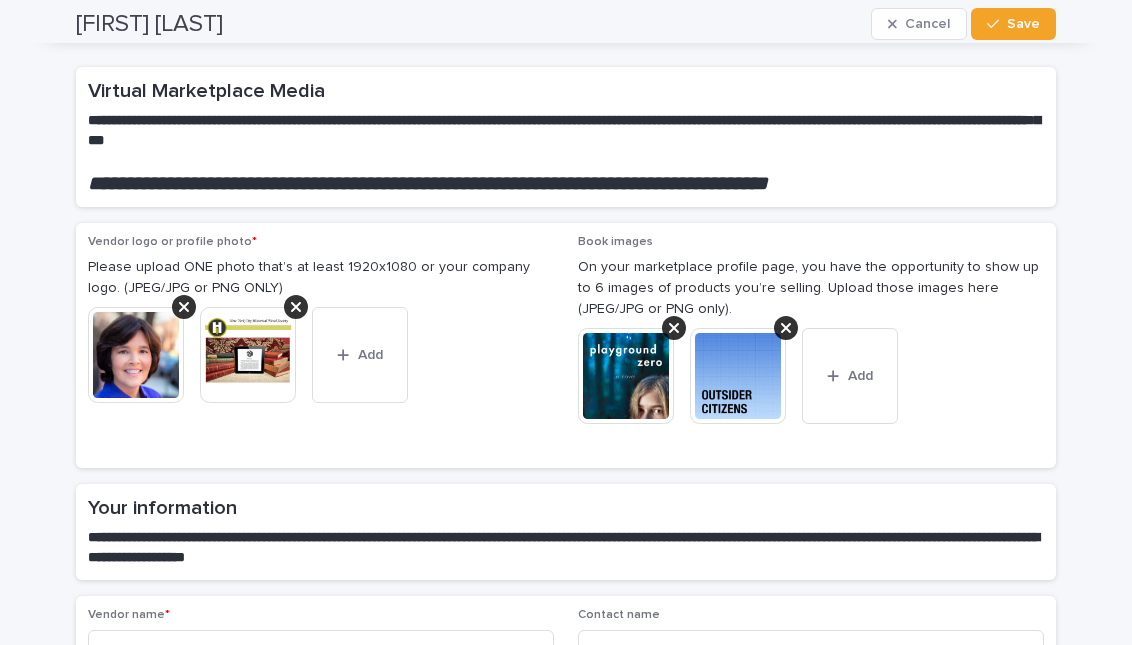 scroll, scrollTop: 0, scrollLeft: 0, axis: both 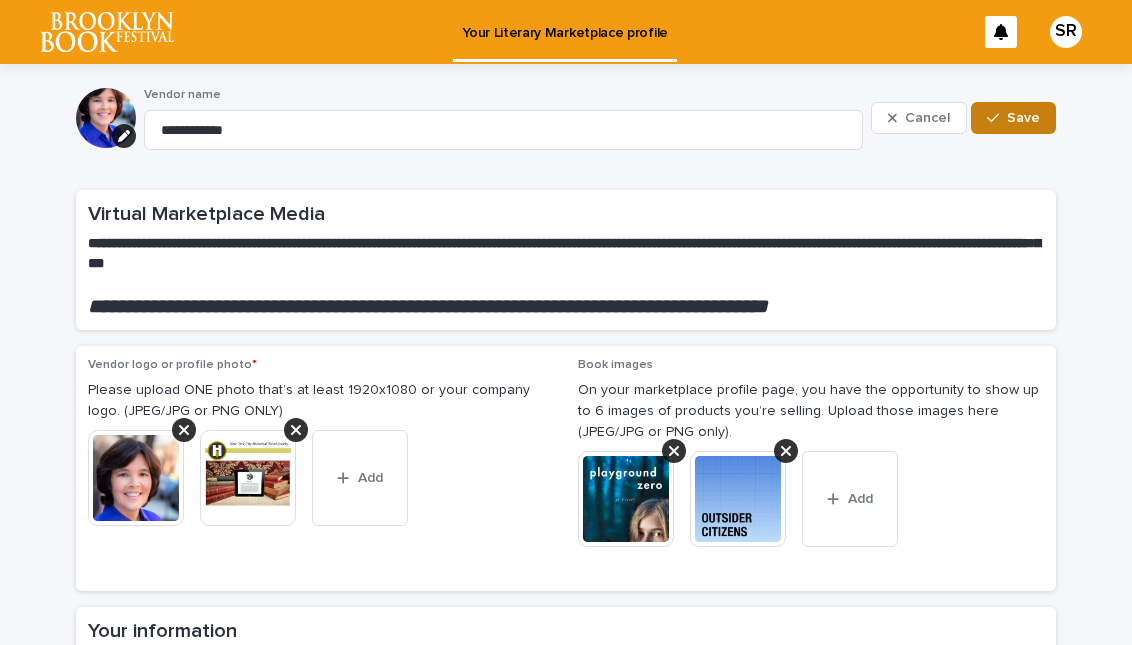click on "Save" at bounding box center [1023, 118] 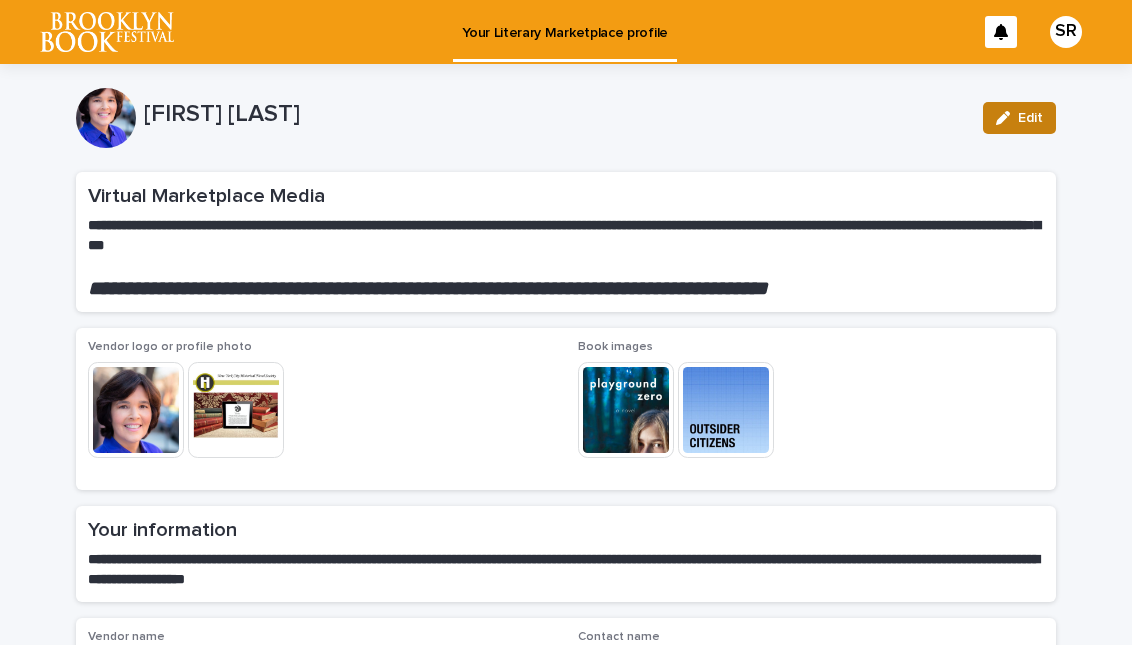 click on "Edit" at bounding box center [1030, 118] 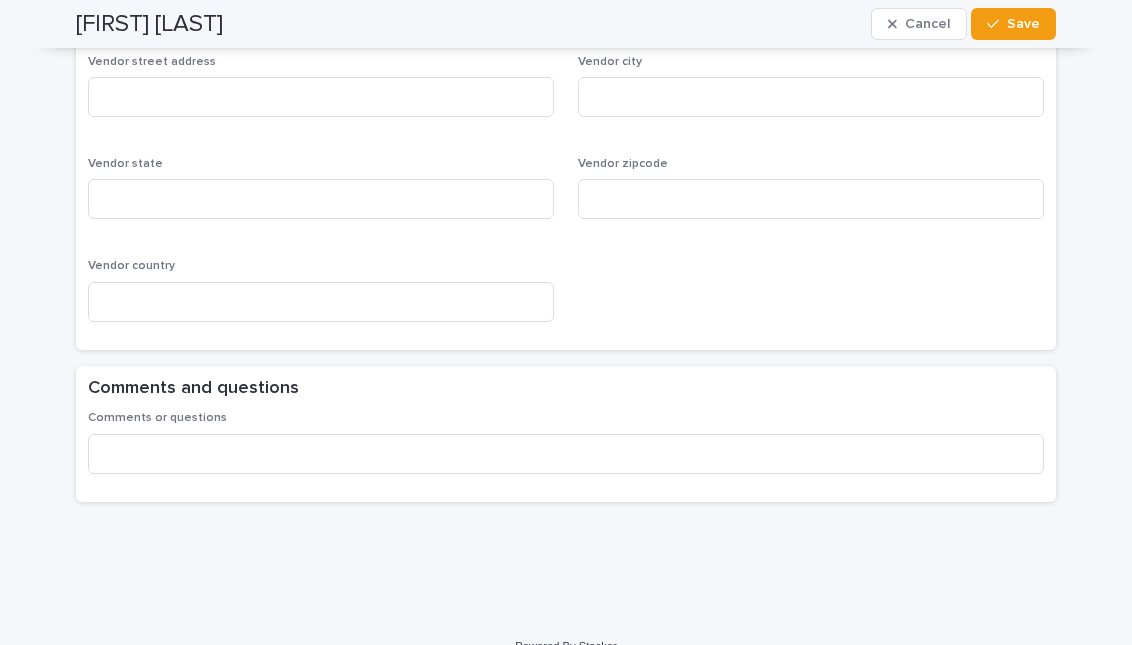 scroll, scrollTop: 0, scrollLeft: 0, axis: both 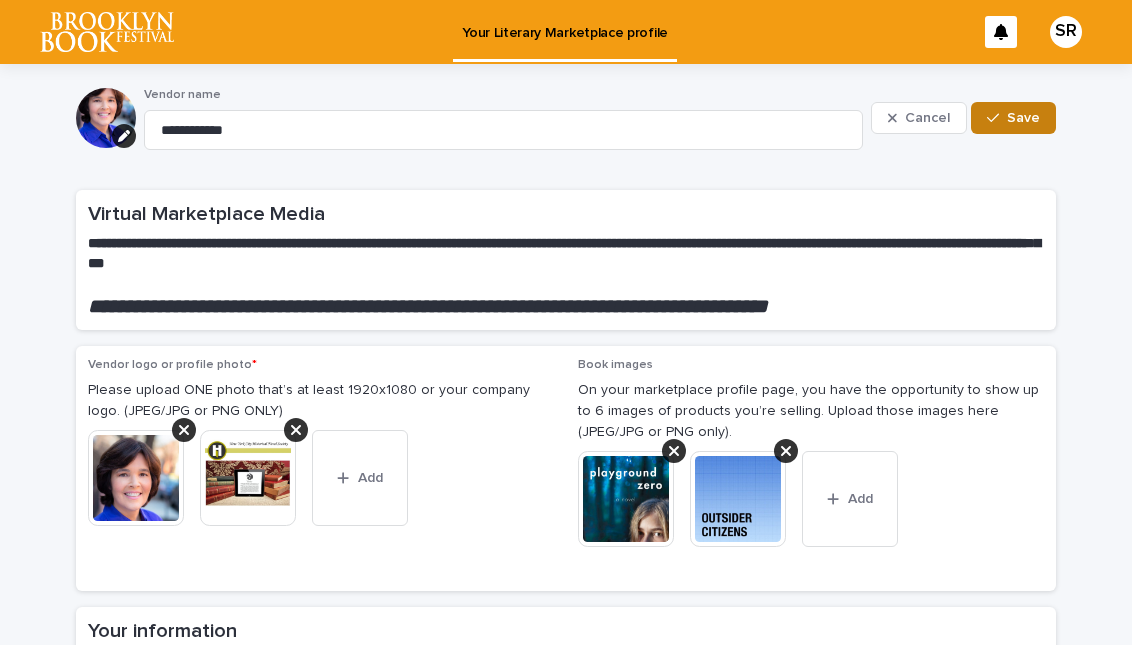 click on "Save" at bounding box center (1023, 118) 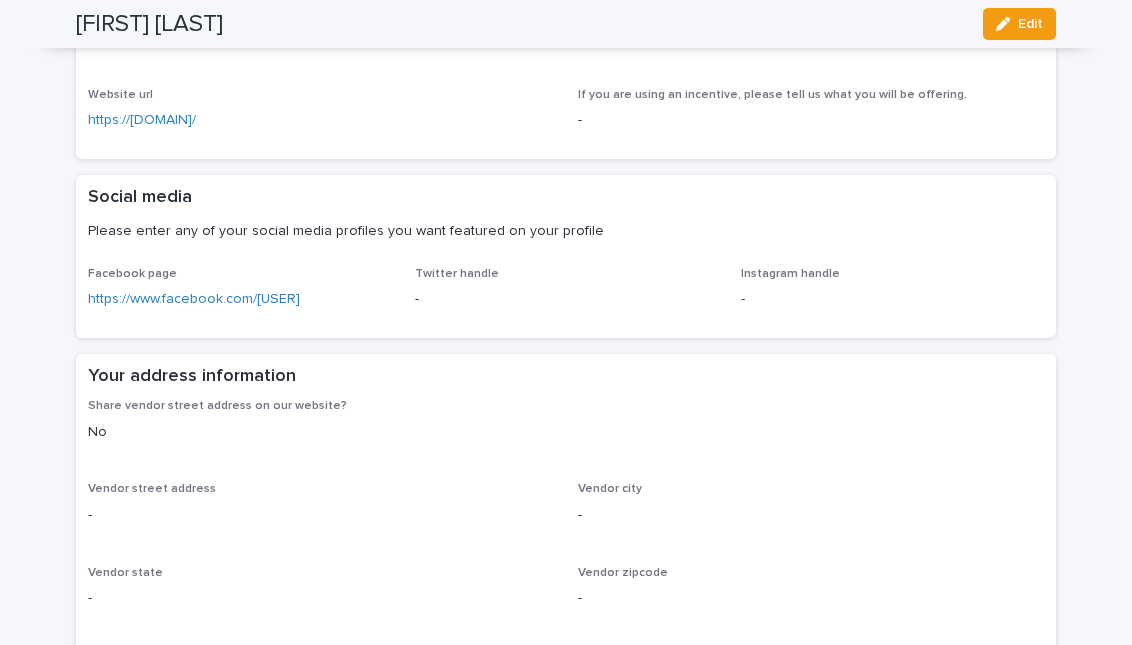 scroll, scrollTop: 0, scrollLeft: 0, axis: both 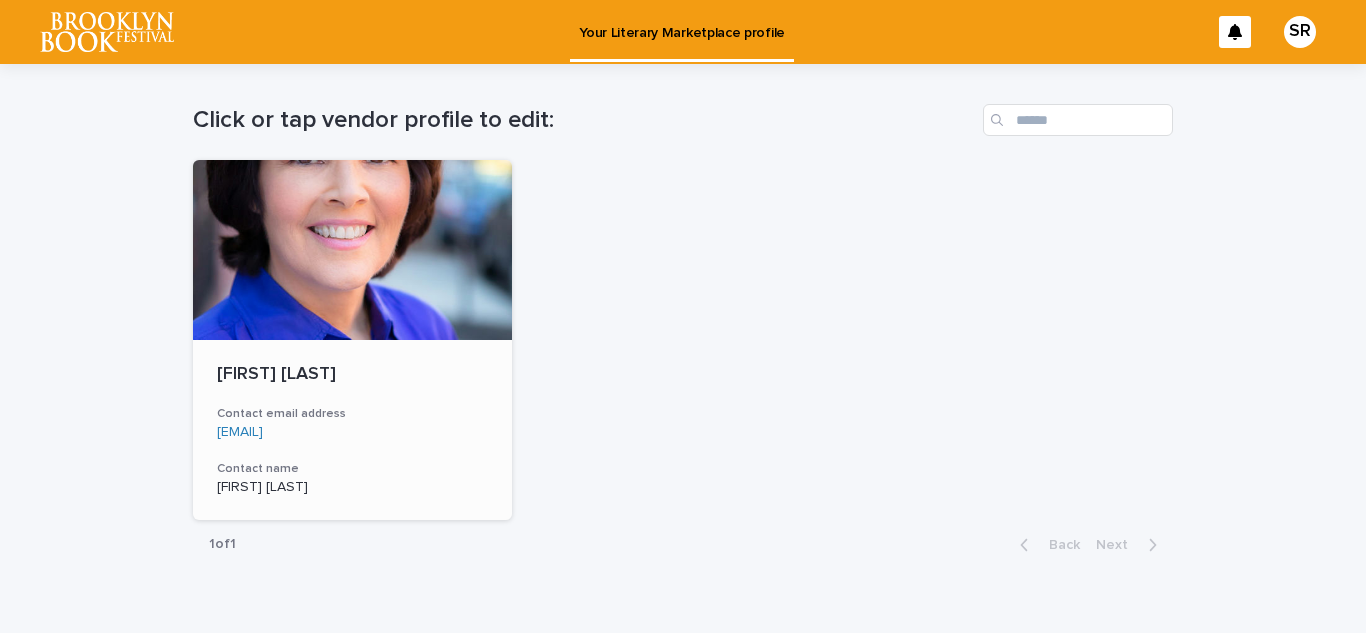 click at bounding box center [352, 250] 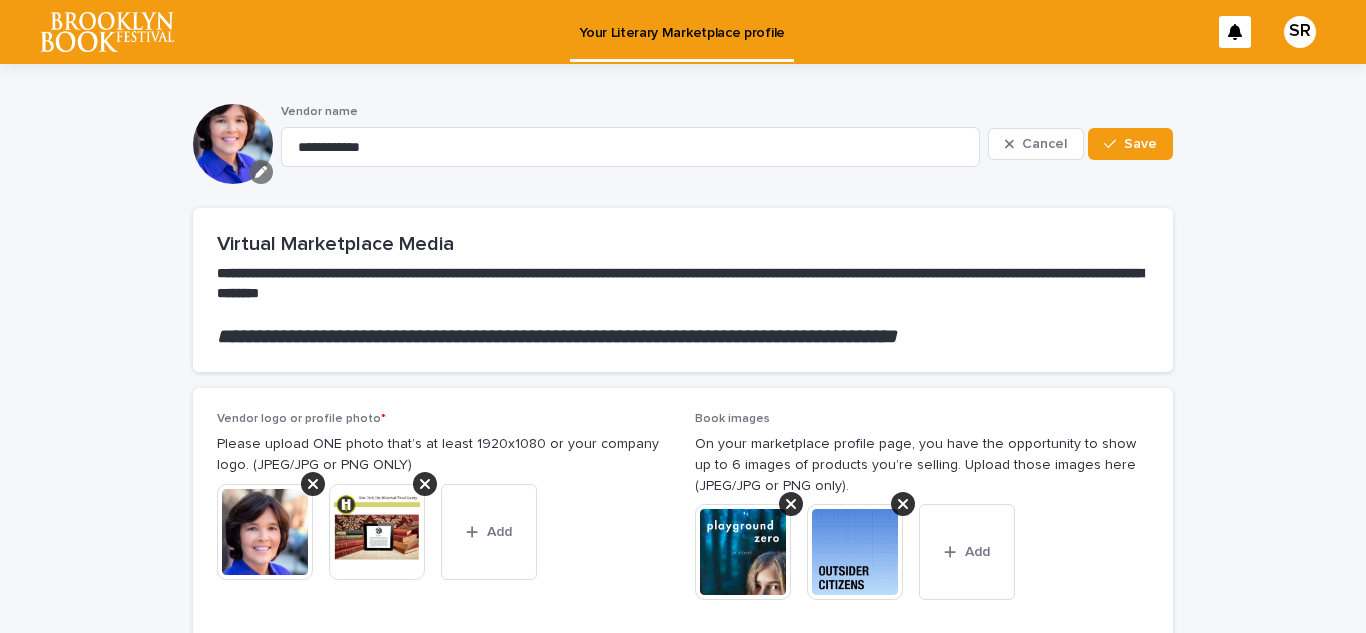 click 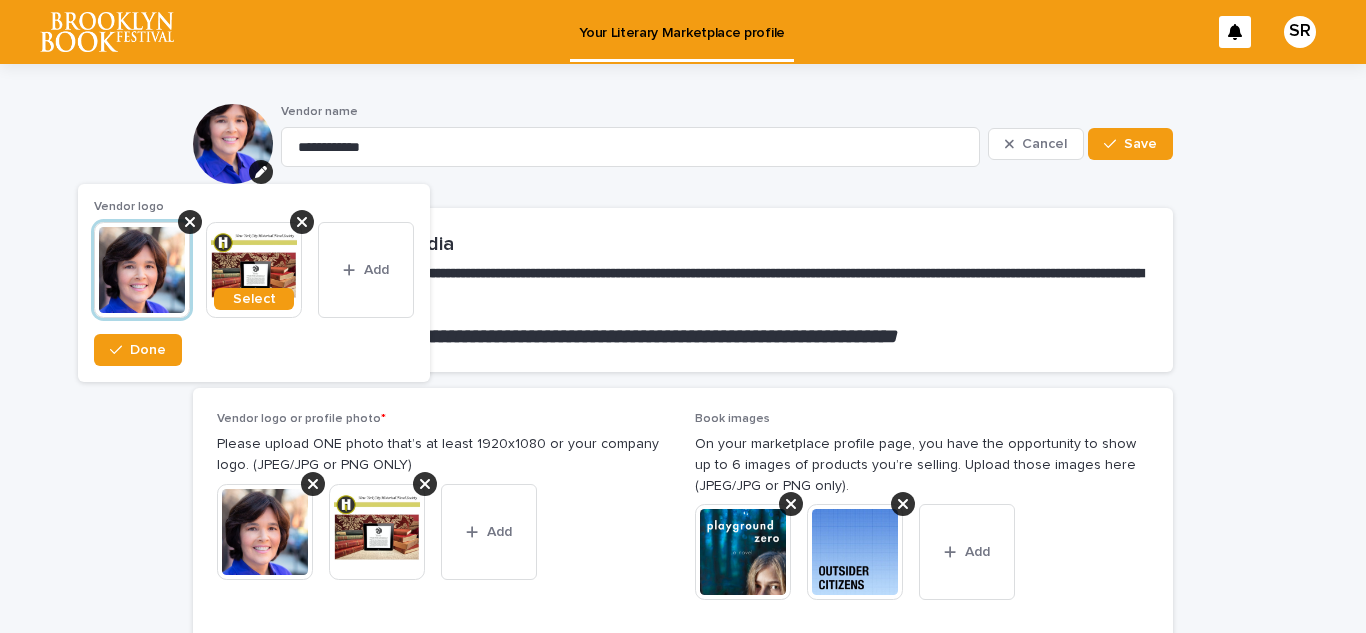 drag, startPoint x: 218, startPoint y: 135, endPoint x: 233, endPoint y: 151, distance: 21.931713 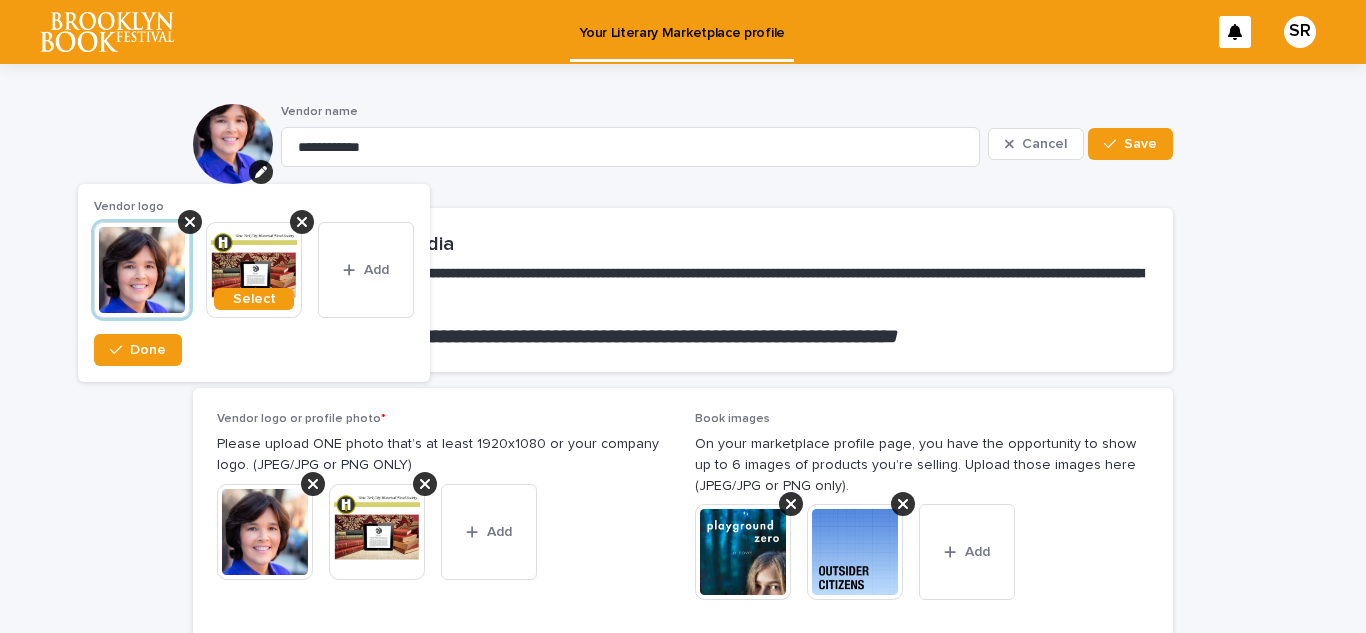 click at bounding box center (233, 144) 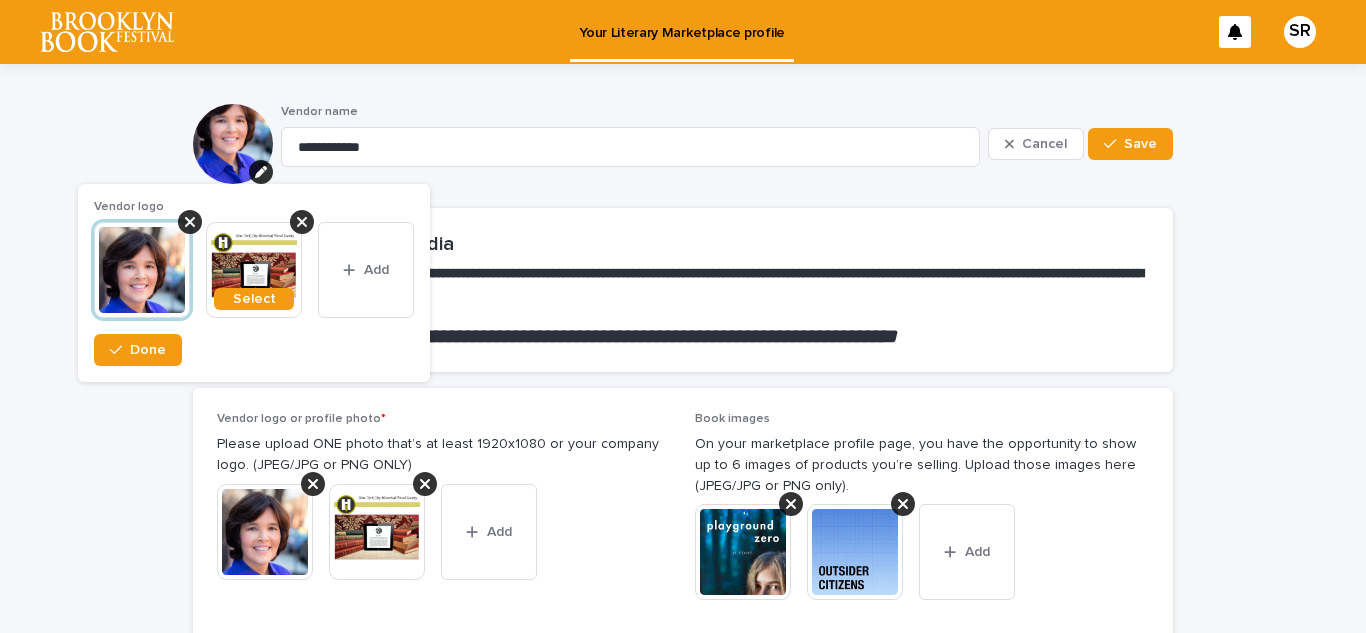 click on "**********" at bounding box center [683, 1288] 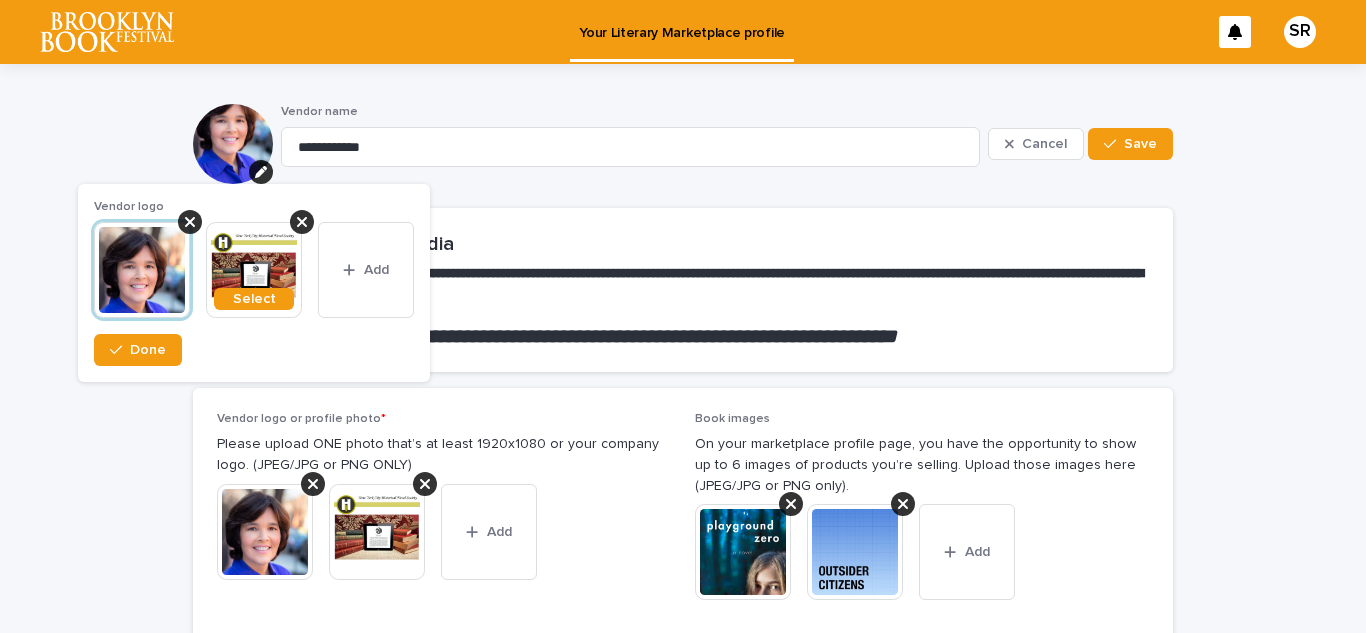 click at bounding box center (142, 270) 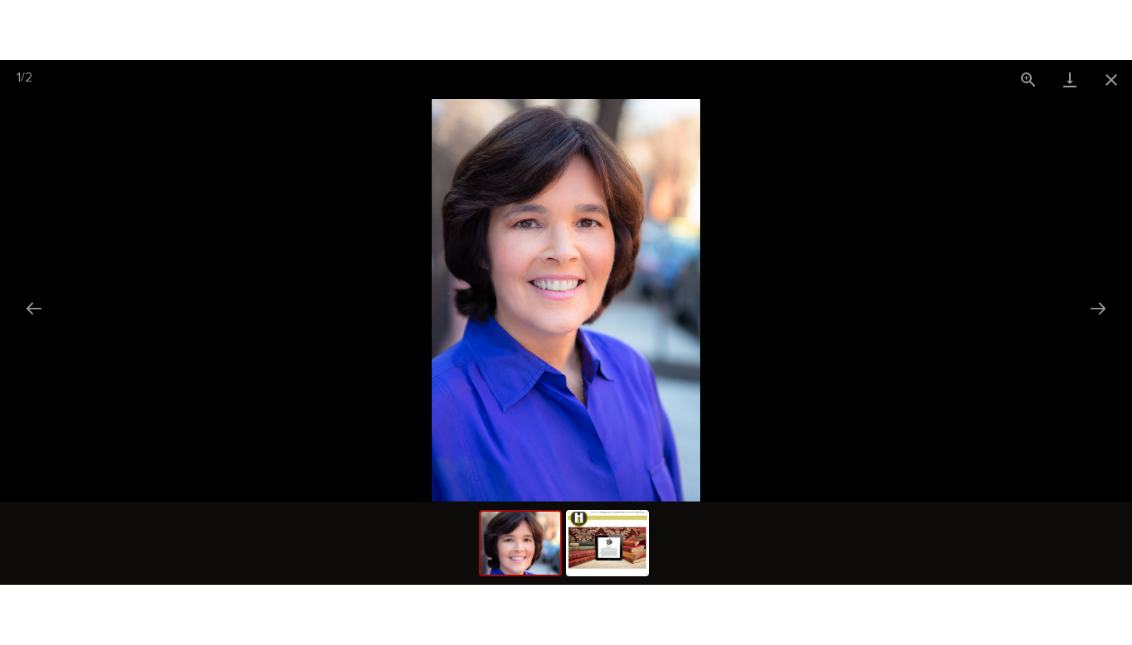 scroll, scrollTop: 0, scrollLeft: 0, axis: both 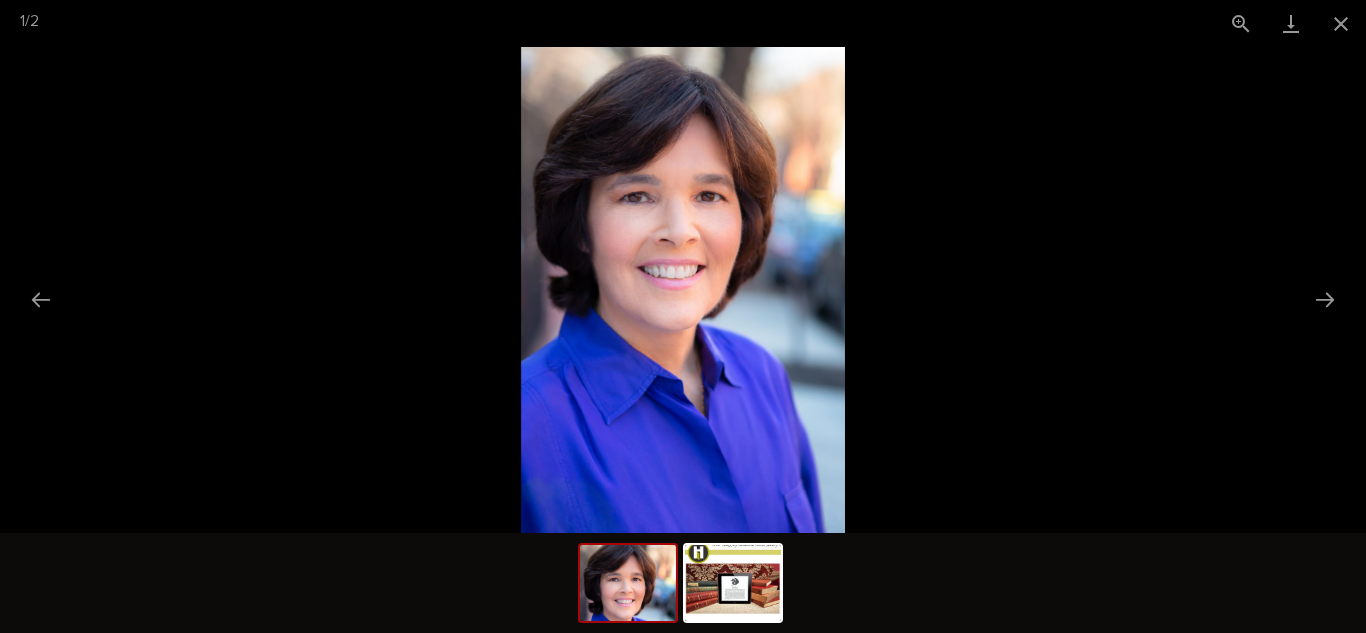 click at bounding box center [683, 290] 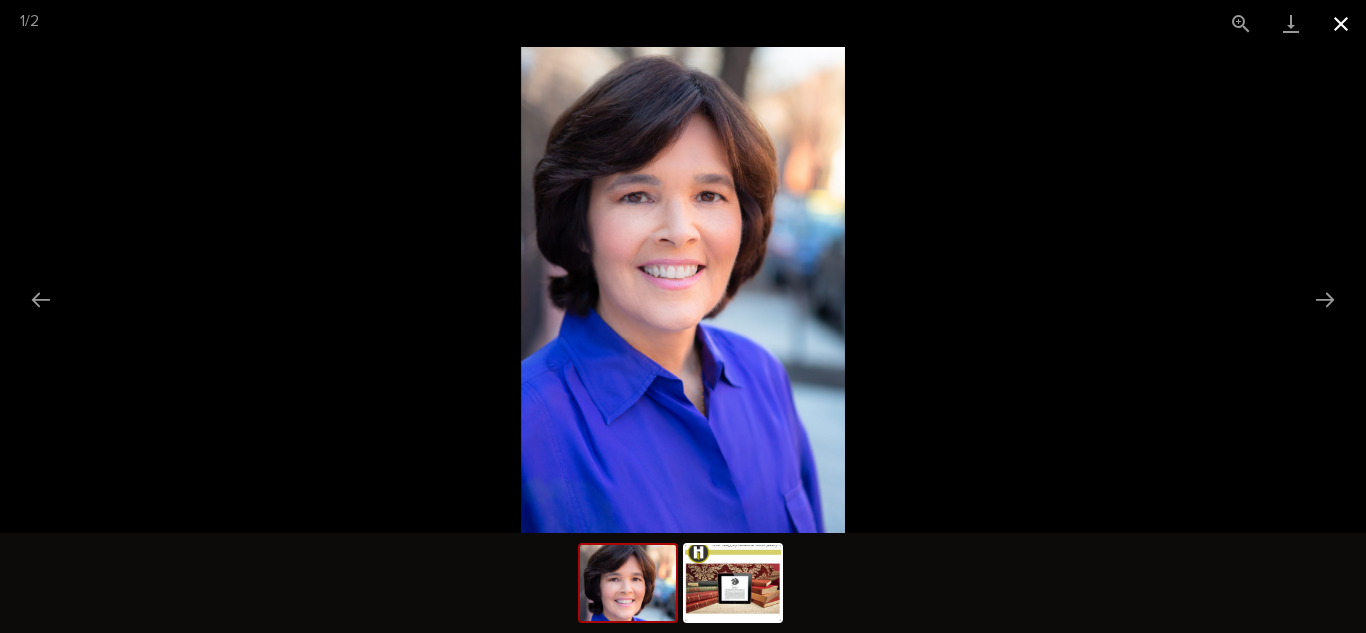 click at bounding box center (1341, 23) 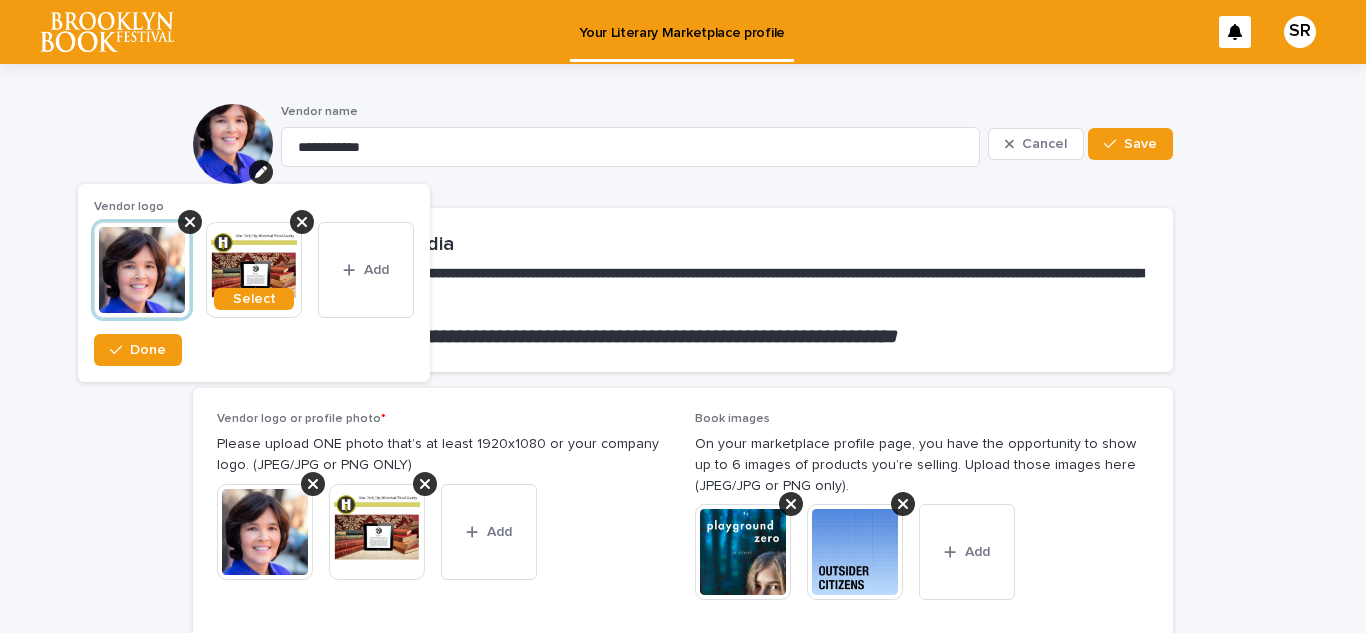 click on "**********" at bounding box center [683, 1288] 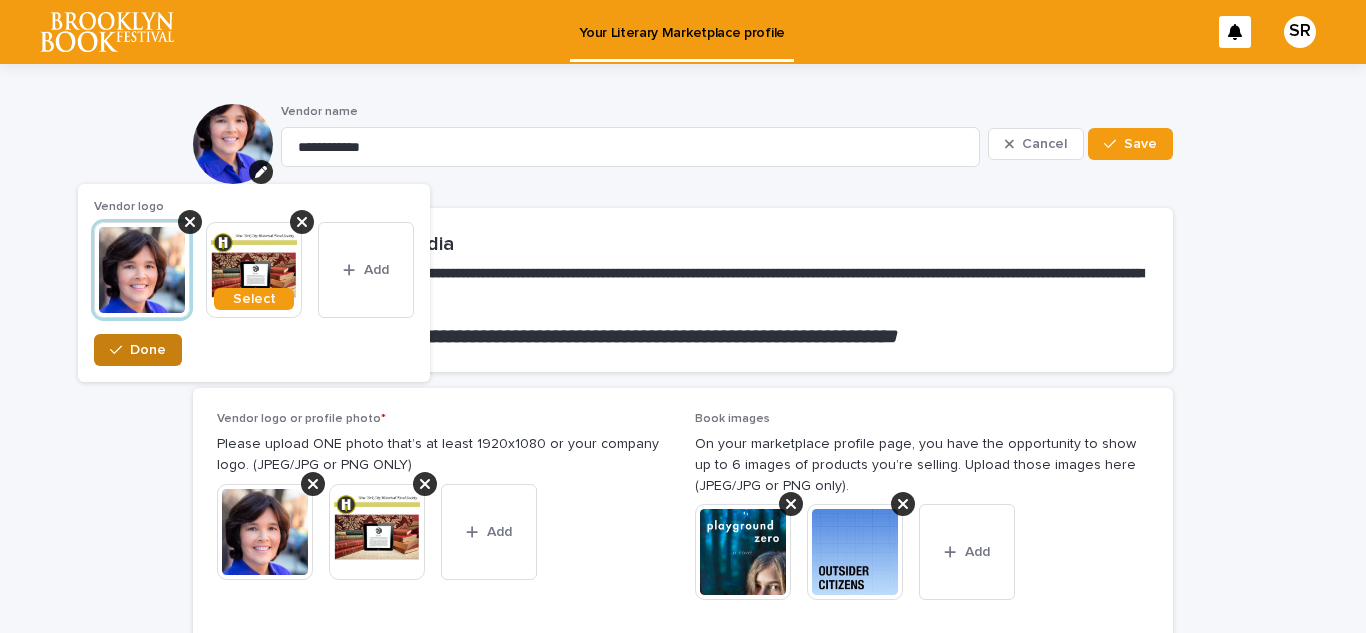 click on "Done" at bounding box center [148, 350] 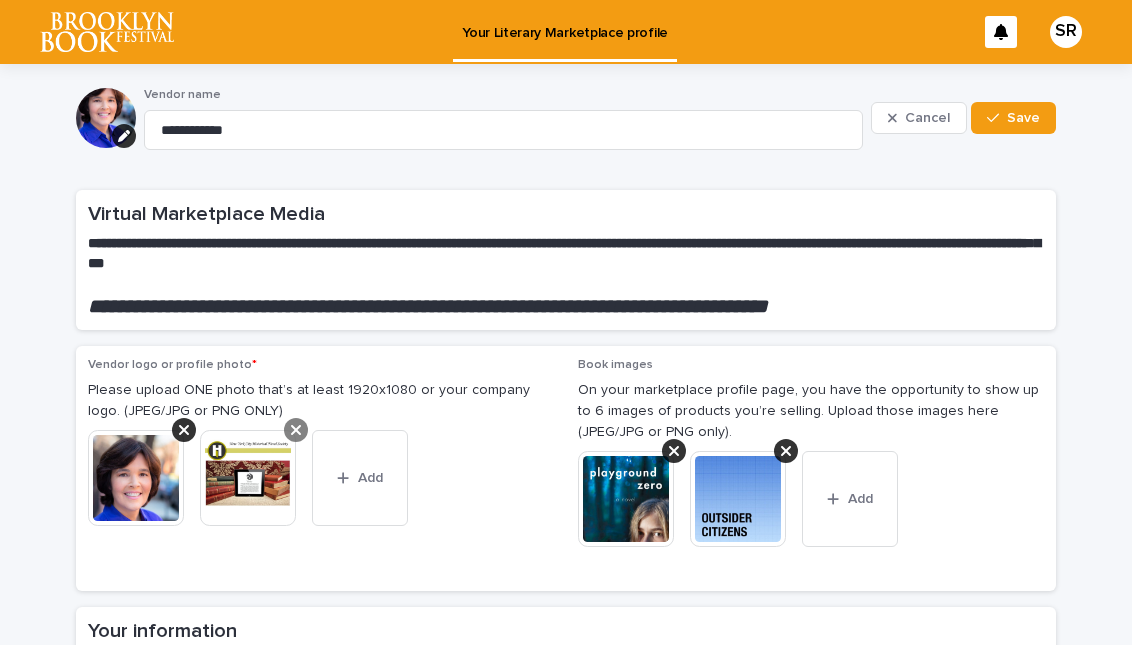 click 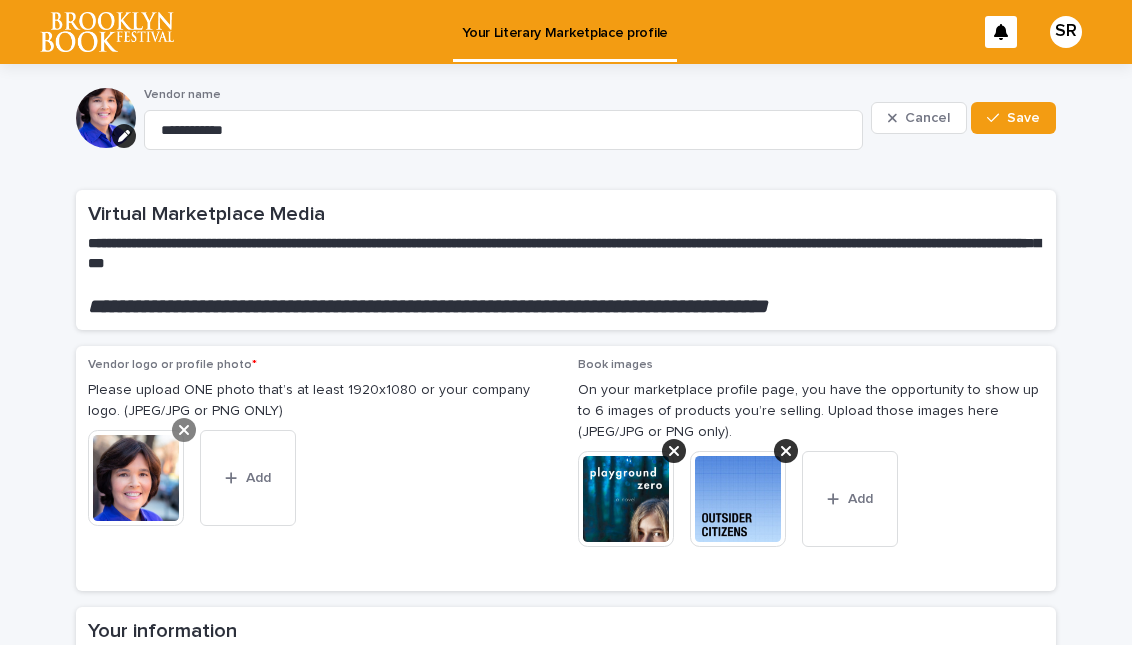 click 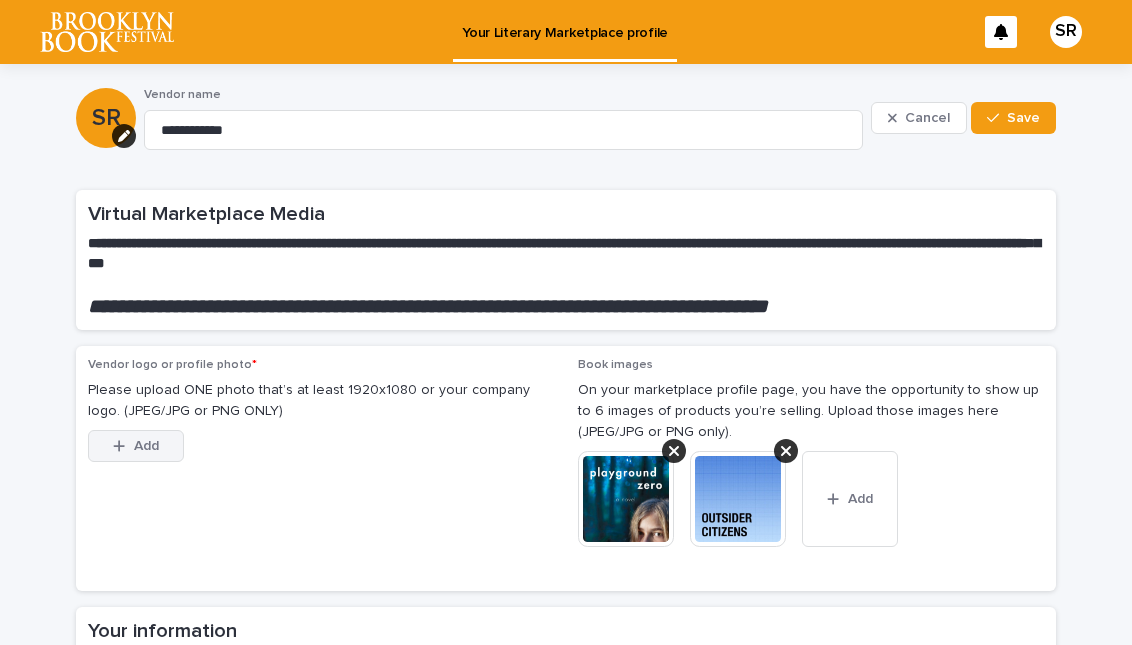 click on "Add" at bounding box center (146, 446) 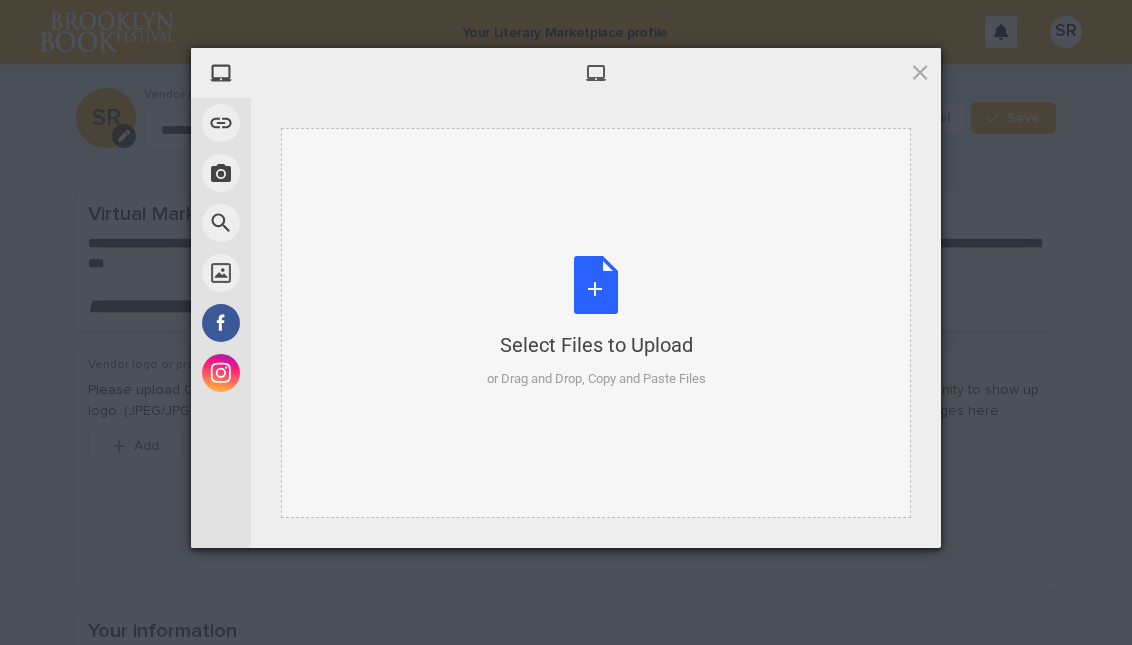 click on "Select Files to Upload
or Drag and Drop, Copy and Paste Files" at bounding box center [596, 322] 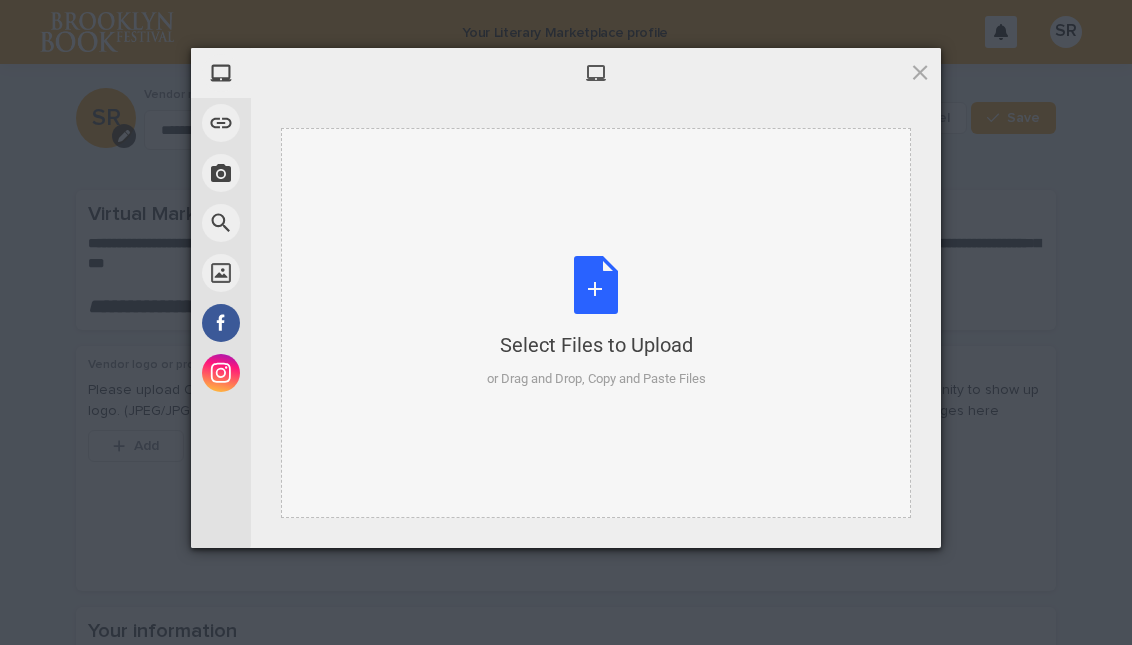type 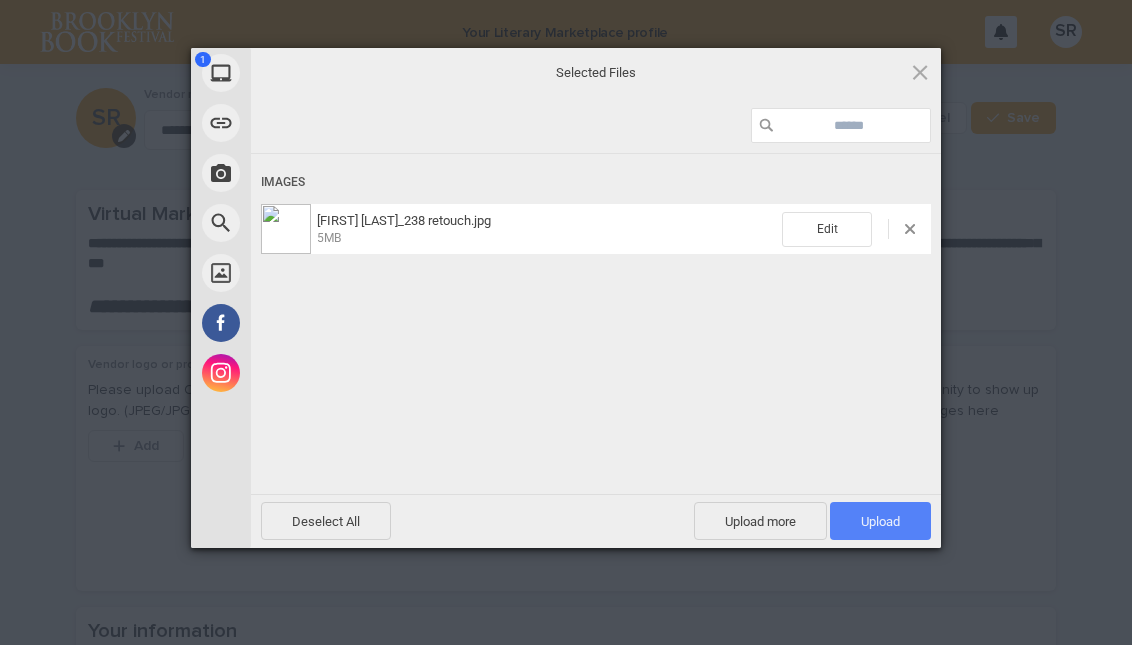 click on "Upload
1" at bounding box center (880, 521) 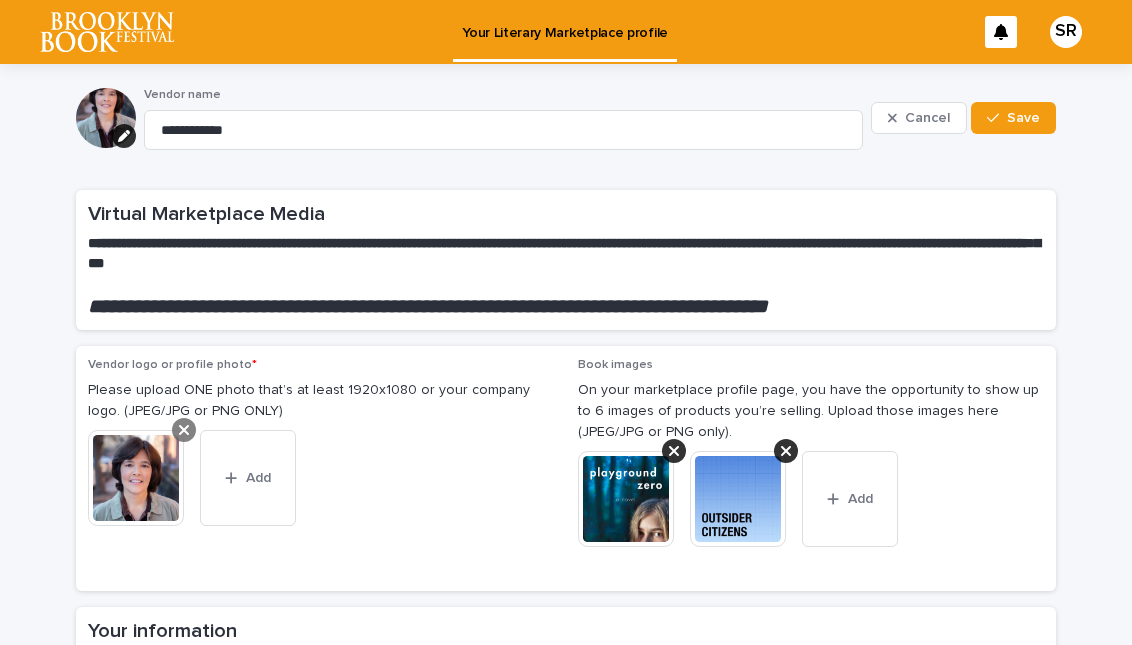 click 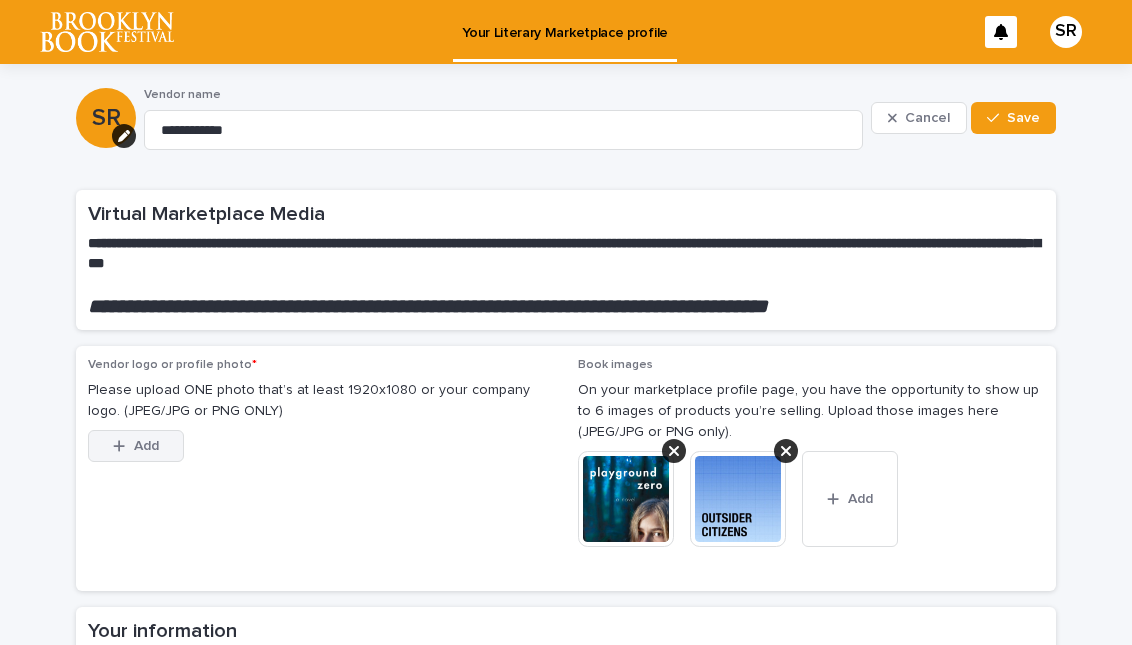 click at bounding box center [123, 446] 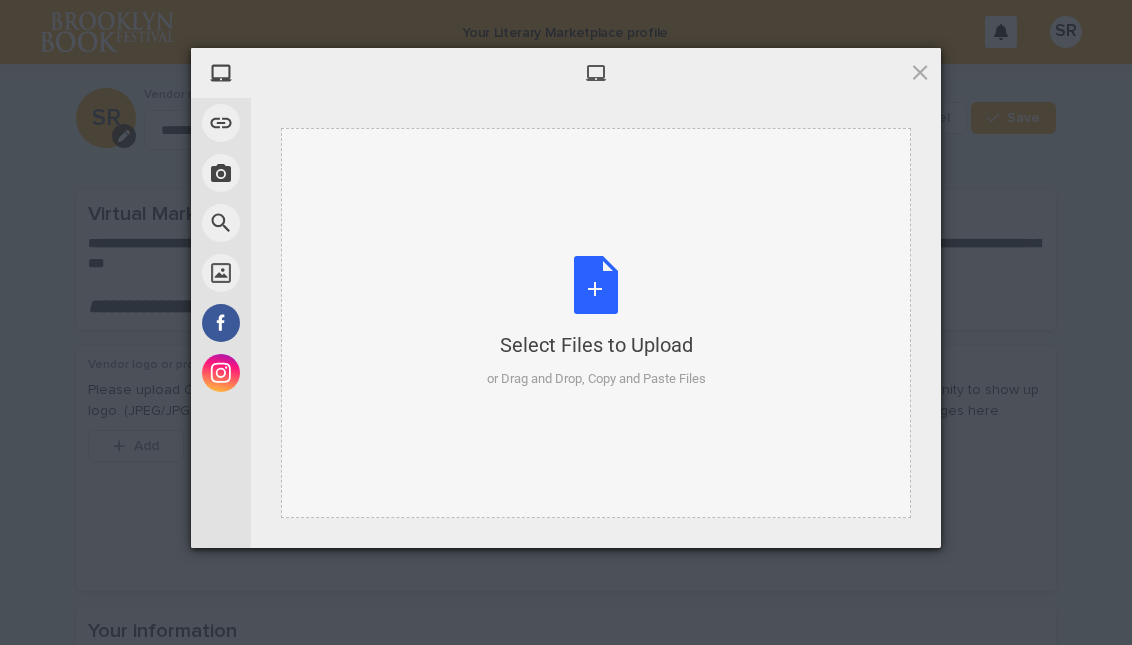 click on "Select Files to Upload
or Drag and Drop, Copy and Paste Files" at bounding box center [596, 322] 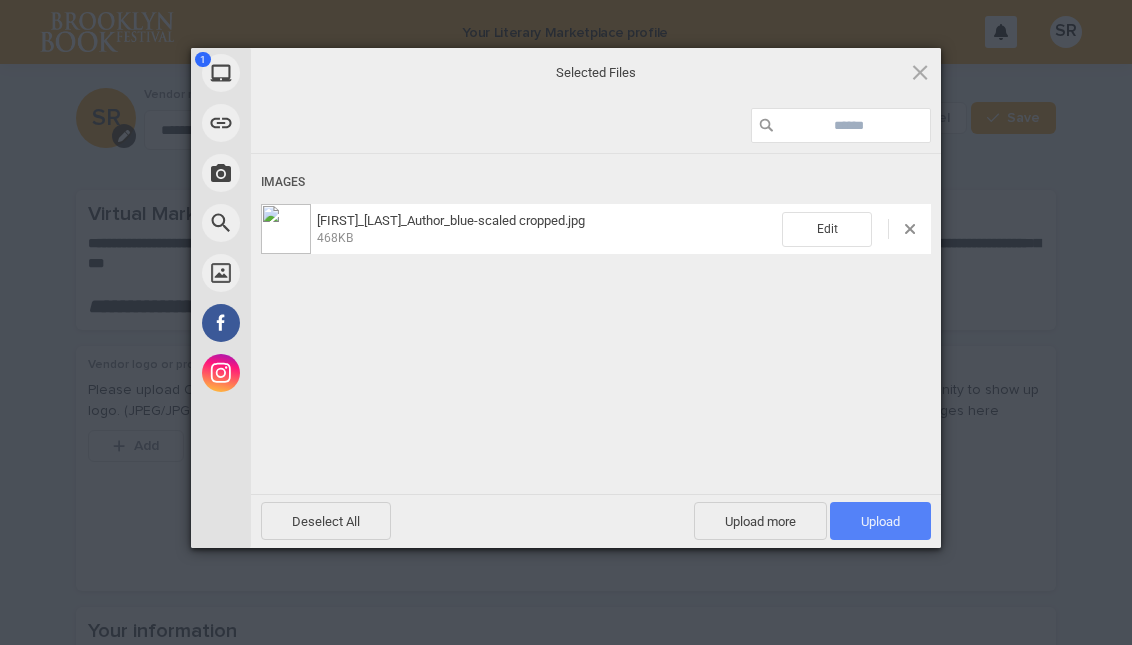 click on "Upload
1" at bounding box center (880, 521) 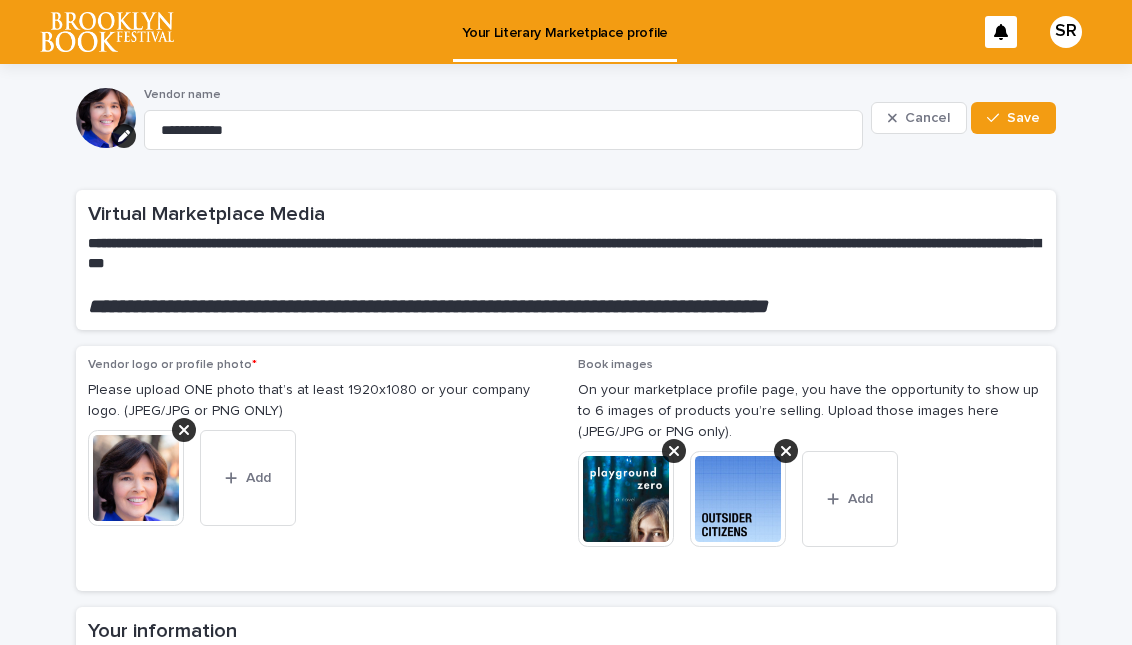 click at bounding box center [136, 478] 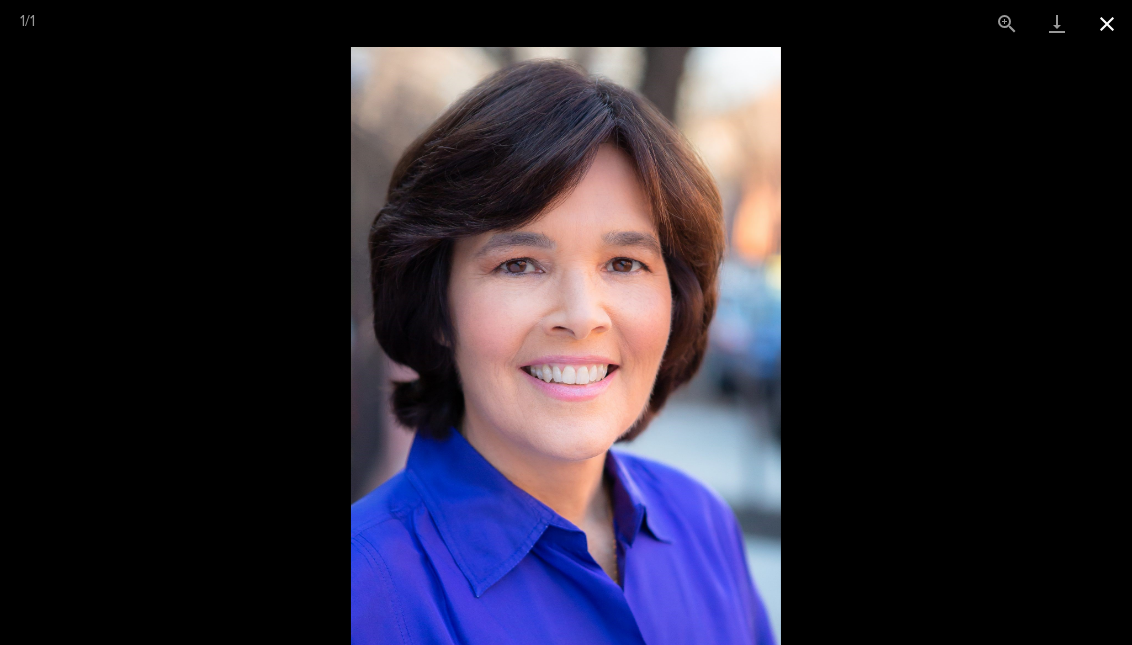 click at bounding box center [1107, 23] 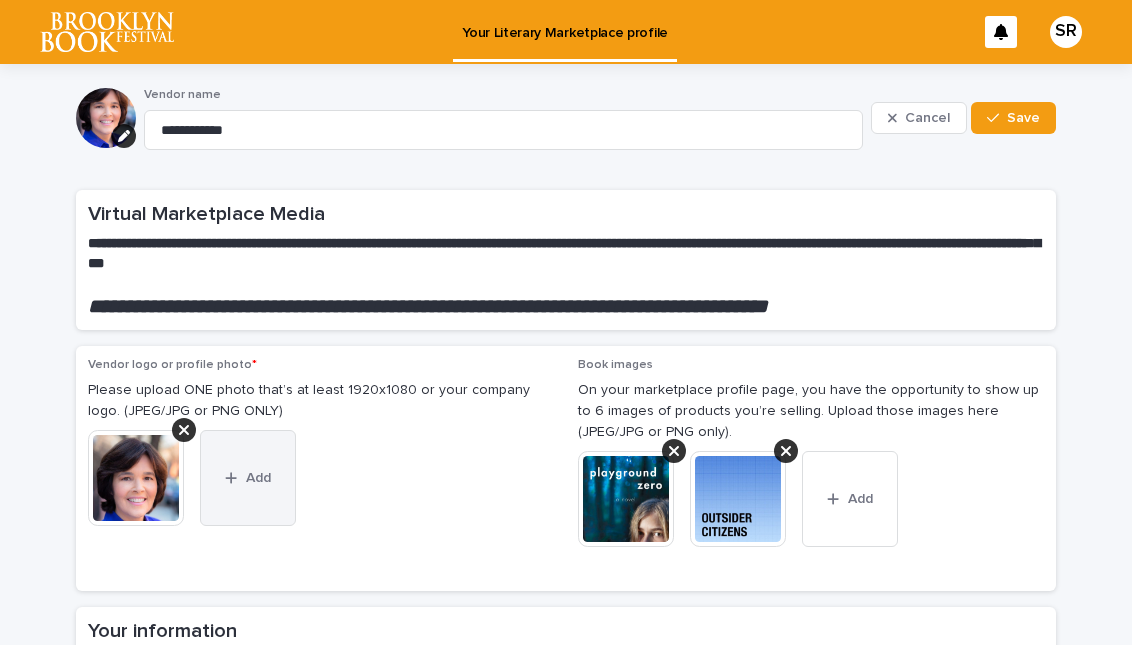 click on "Add" at bounding box center (258, 478) 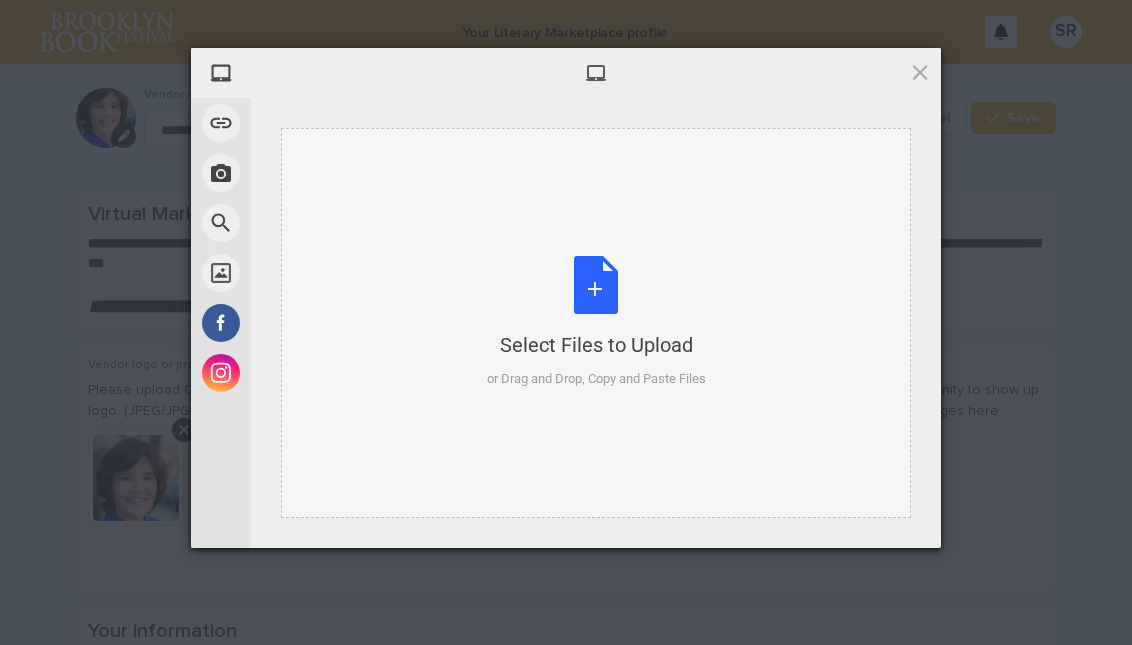 click on "Select Files to Upload
or Drag and Drop, Copy and Paste Files" at bounding box center [596, 322] 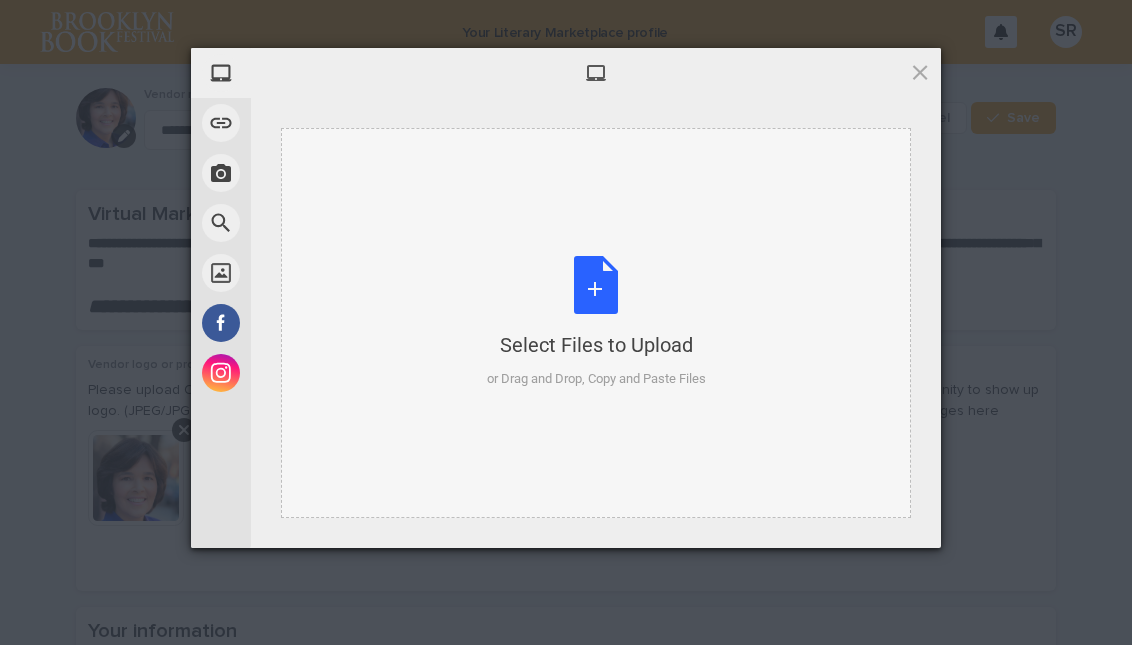 type 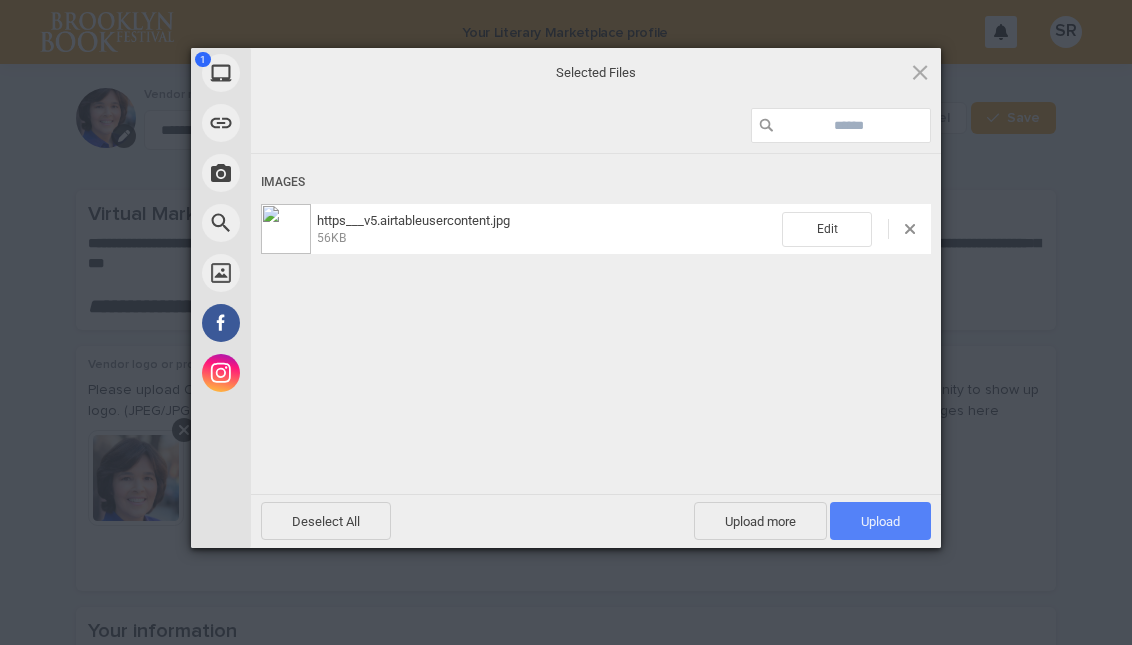 click on "Upload
1" at bounding box center [880, 521] 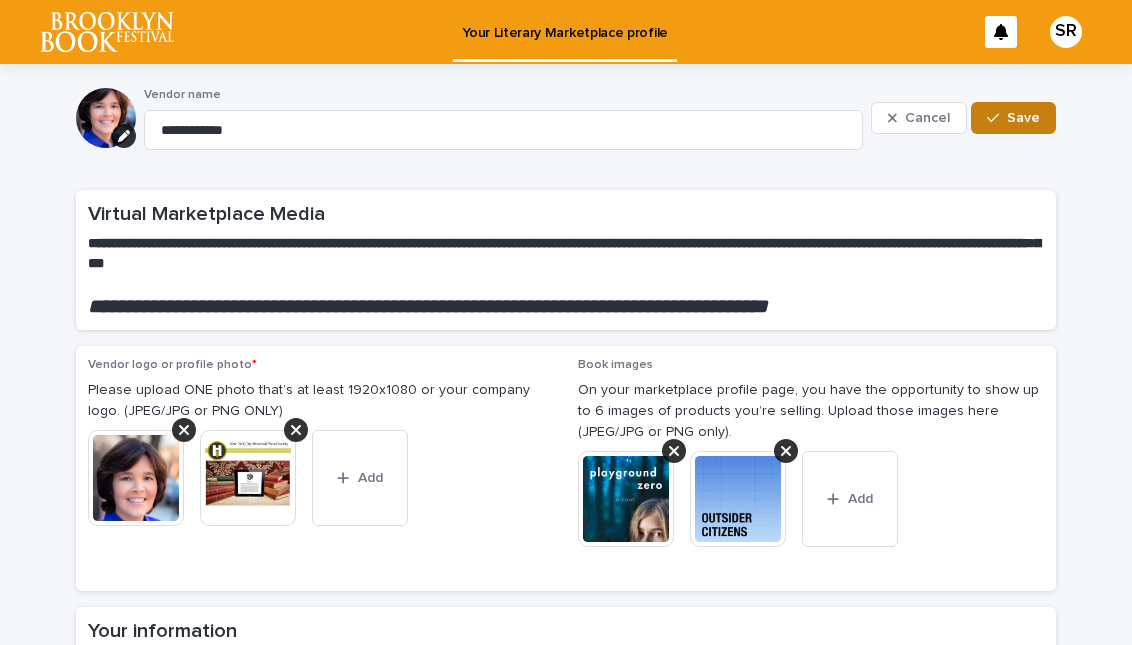 click on "Save" at bounding box center (1023, 118) 